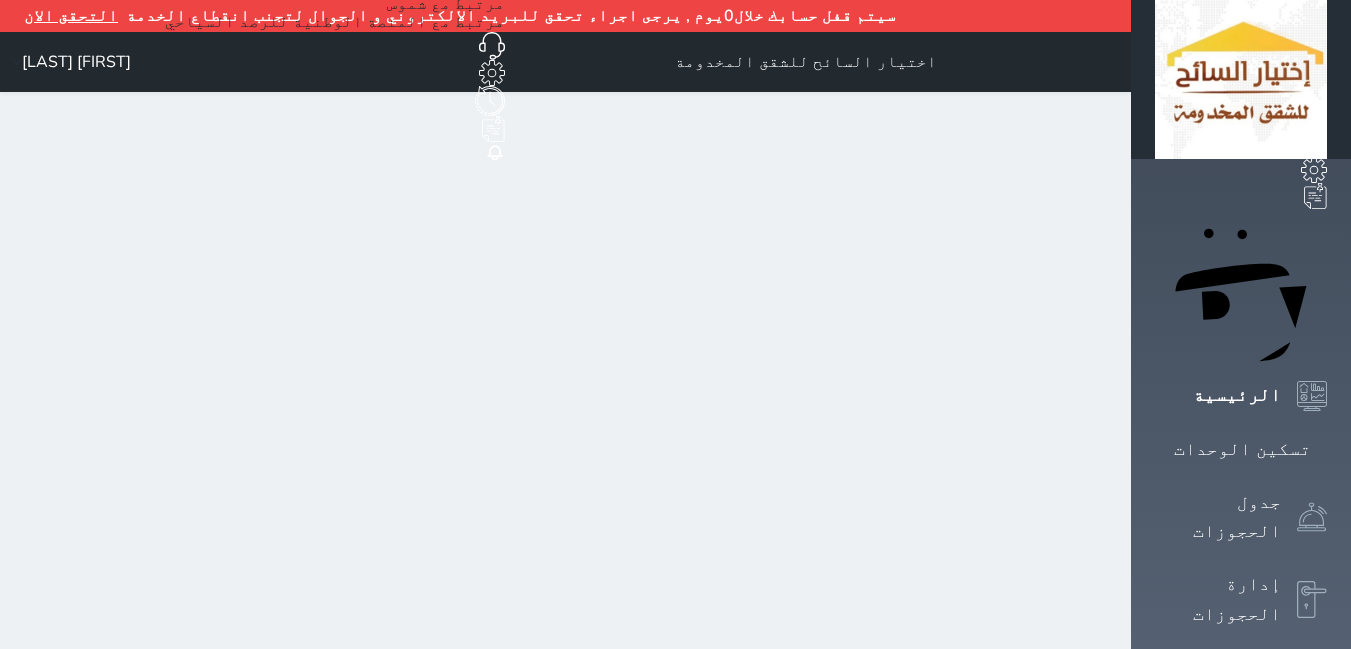 scroll, scrollTop: 0, scrollLeft: 0, axis: both 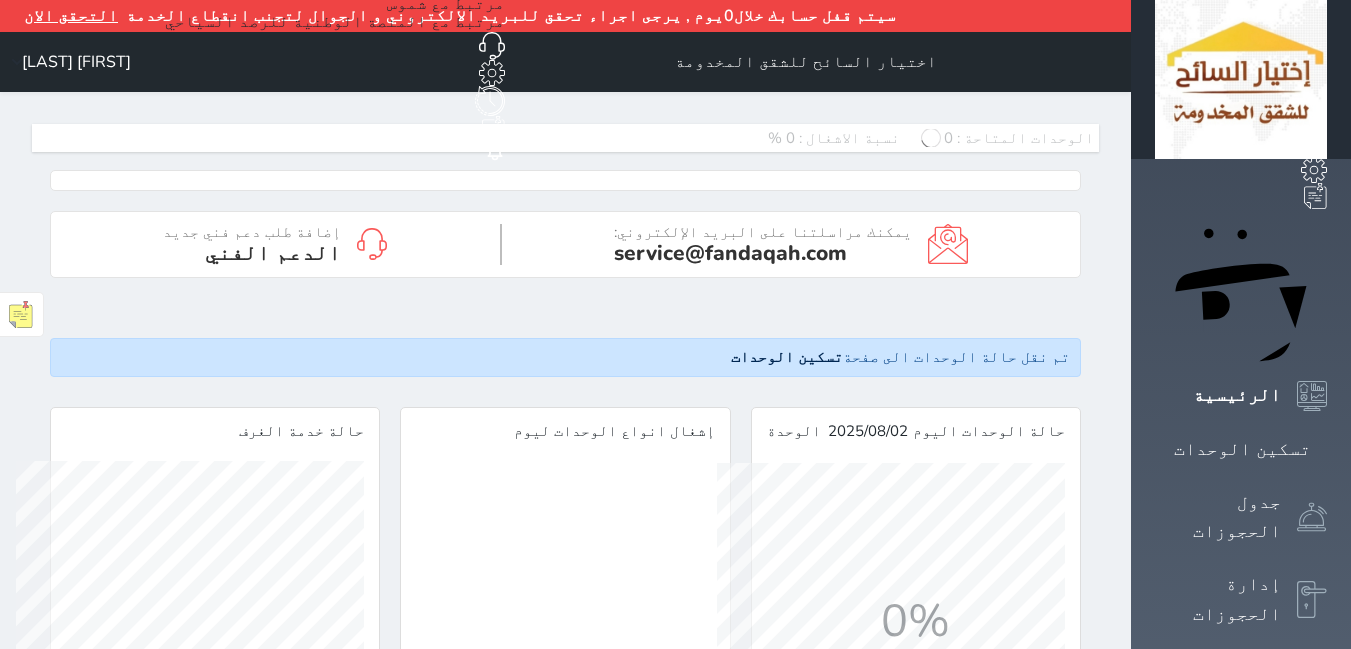 click on "[FIRST] [LAST]" at bounding box center (565, 62) 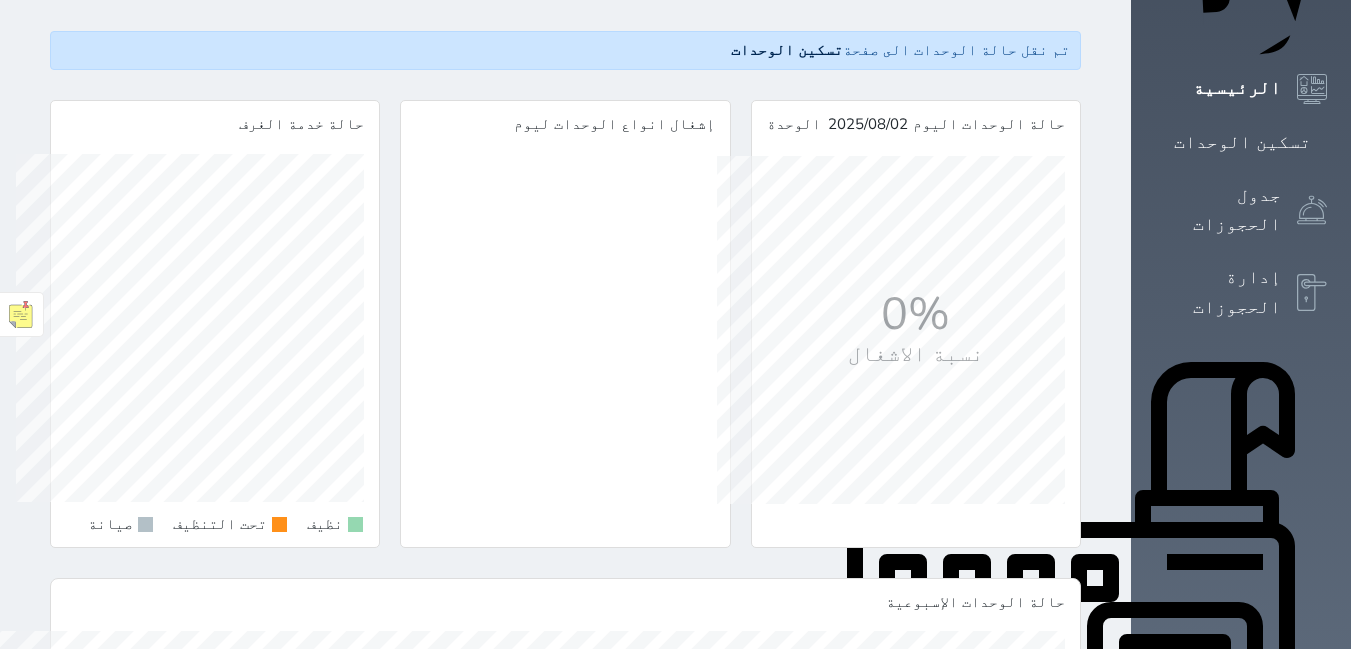 scroll, scrollTop: 0, scrollLeft: 0, axis: both 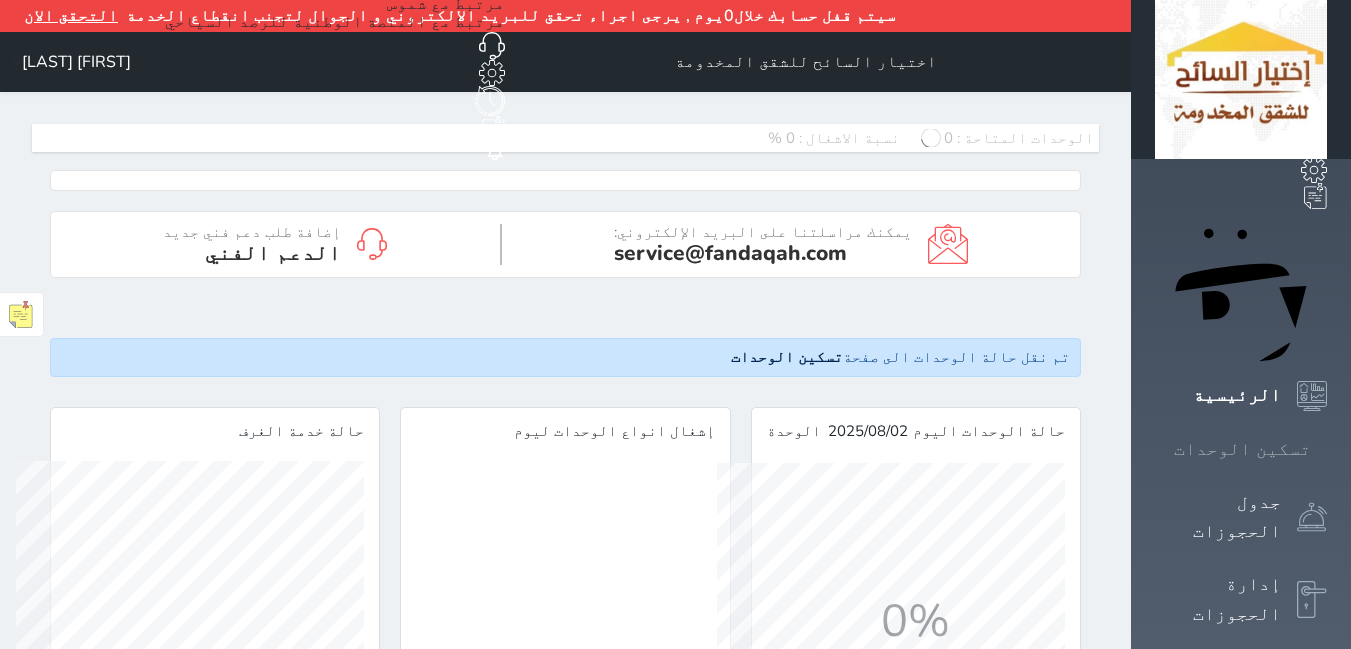 click on "تسكين الوحدات" at bounding box center (1242, 449) 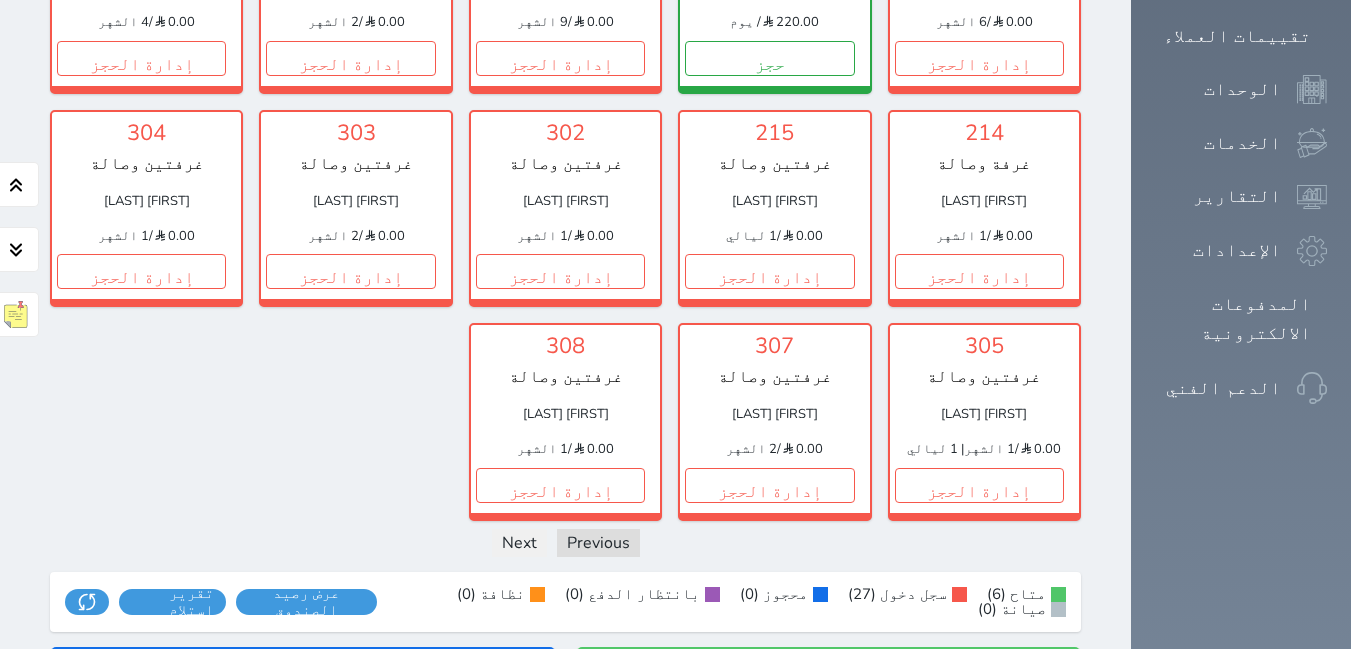 scroll, scrollTop: 1310, scrollLeft: 0, axis: vertical 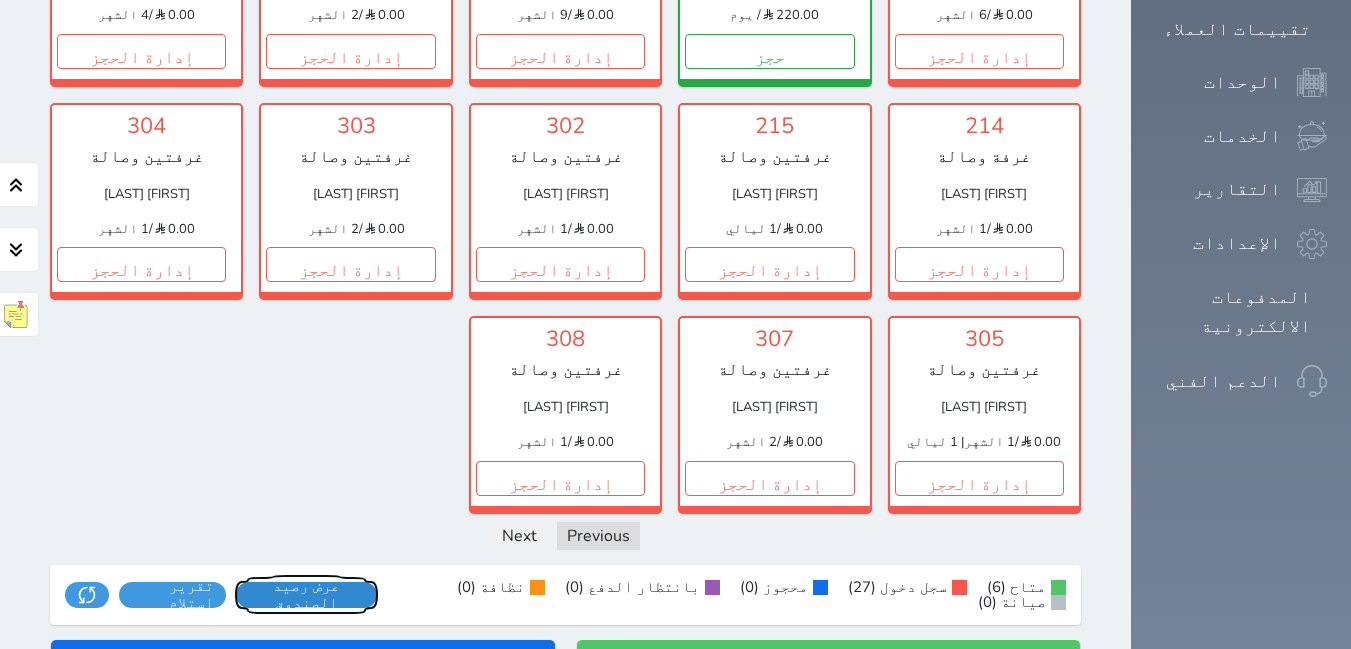 click on "عرض رصيد الصندوق" at bounding box center (307, 595) 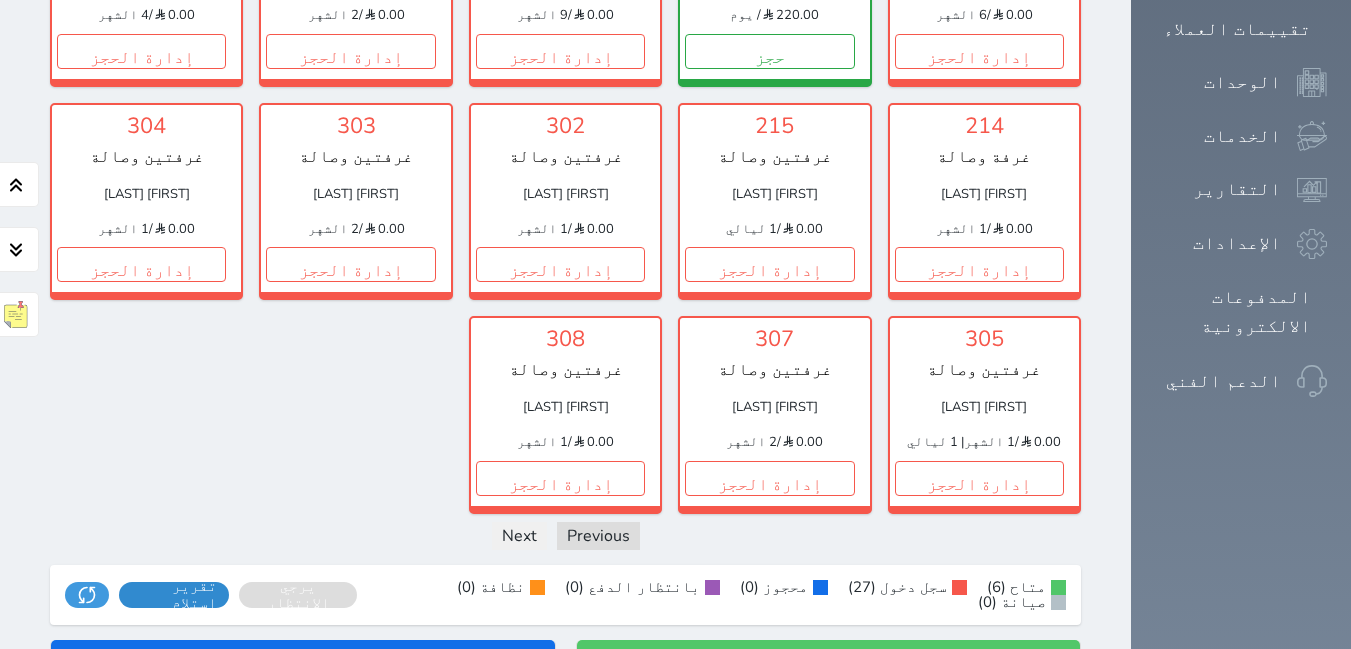 click on "تقرير استلام" at bounding box center [174, 595] 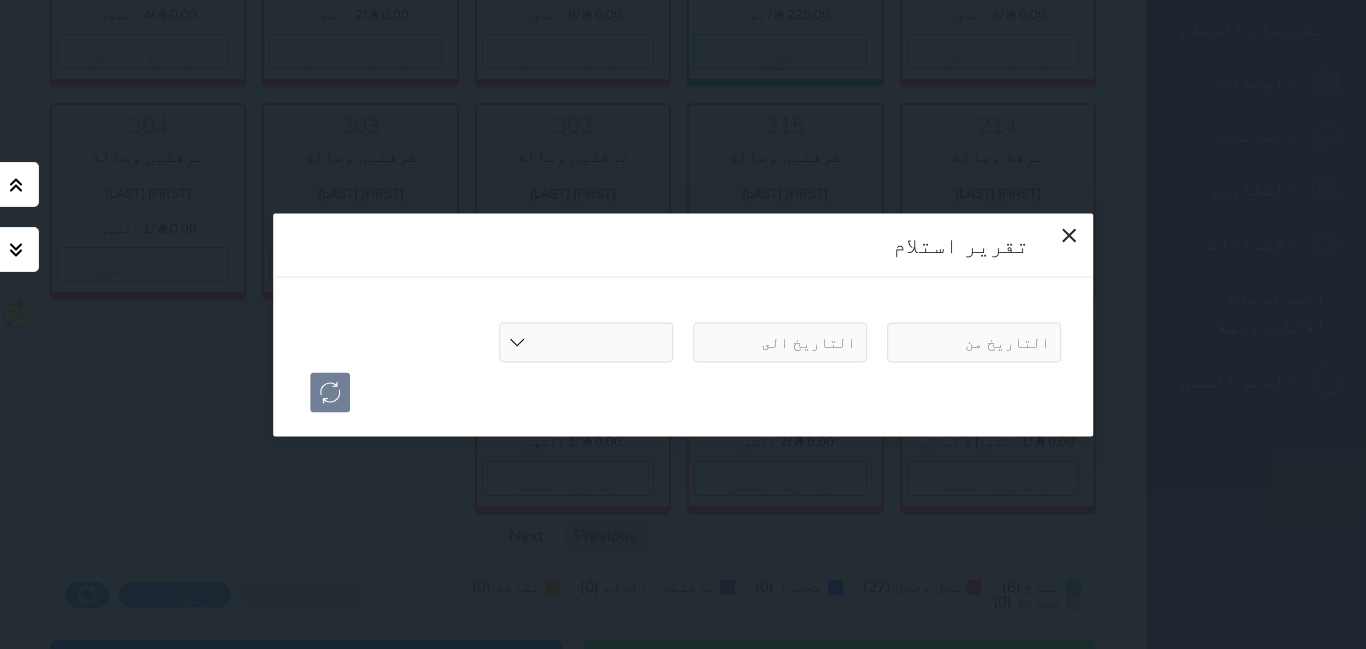 click at bounding box center (974, 342) 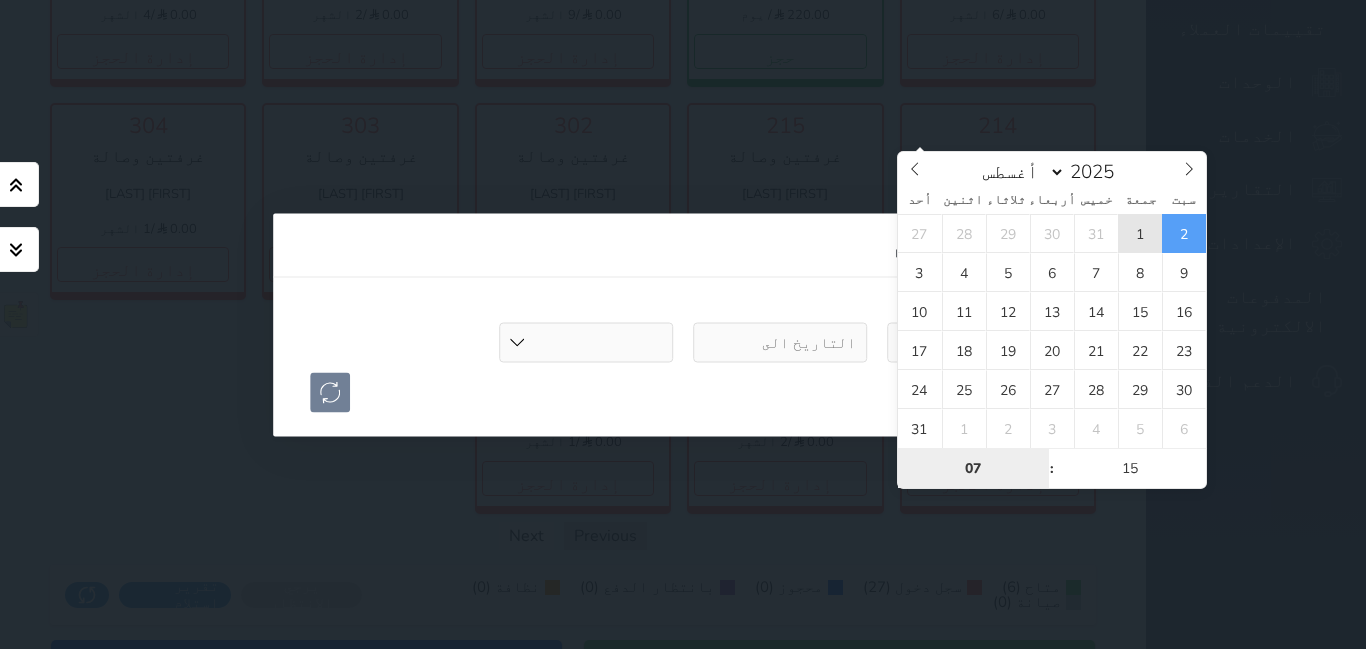 type on "[DATE] [TIME]" 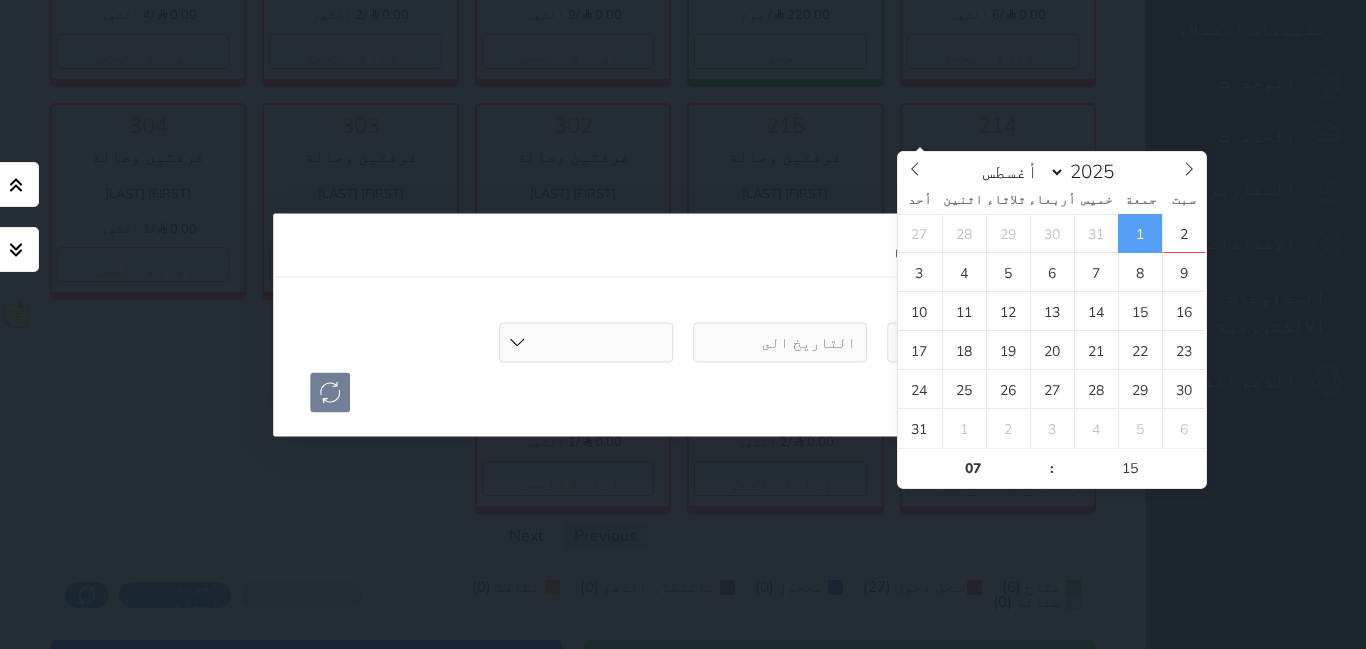click on "[DATE] [TIME]" at bounding box center (974, 342) 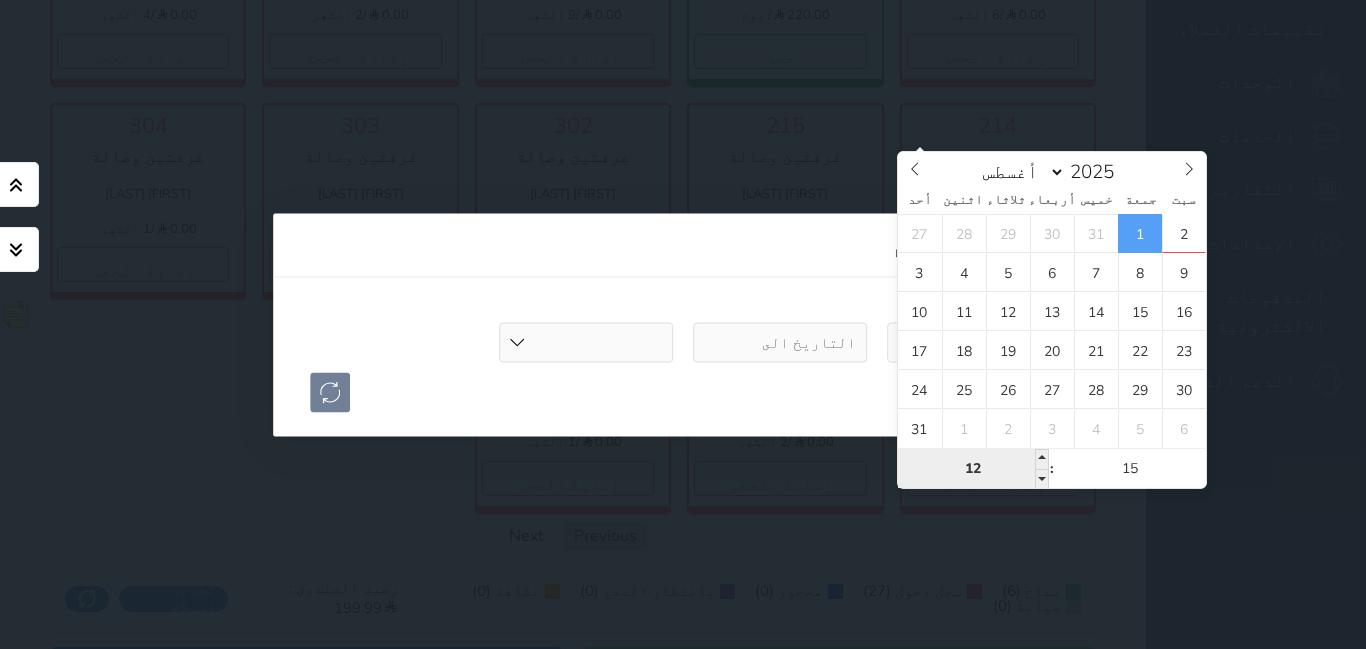 type on "1" 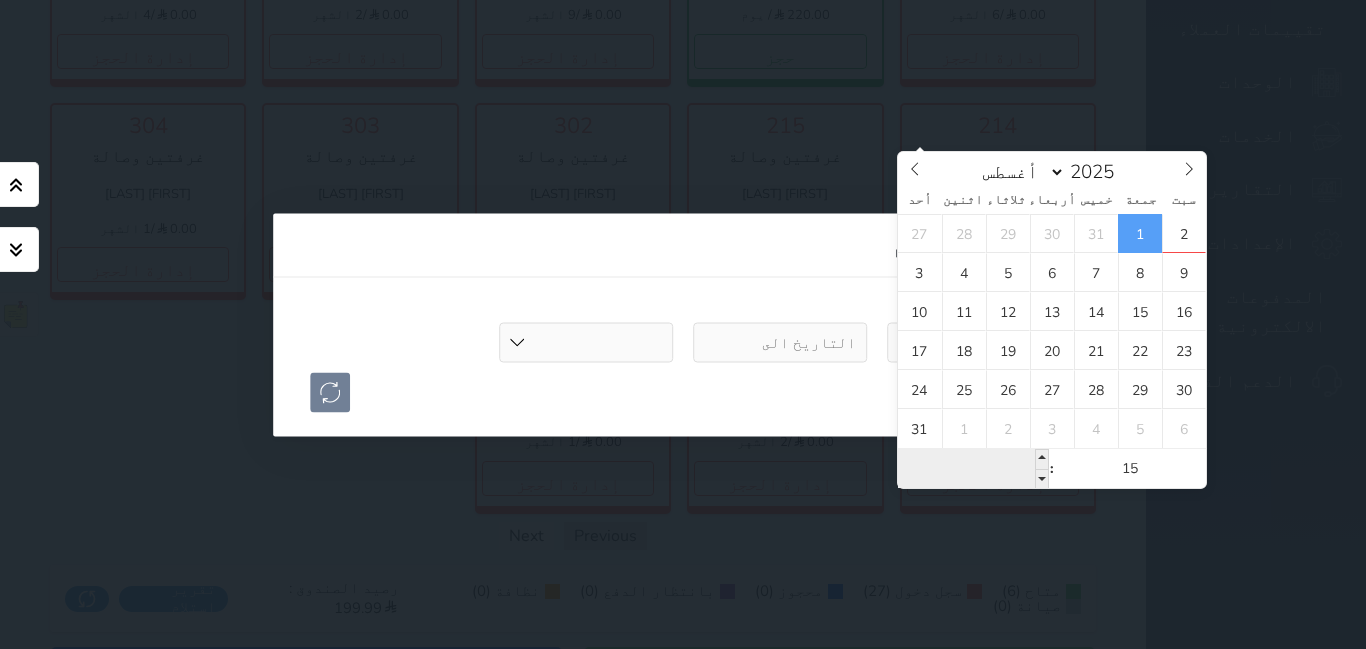 type on "0" 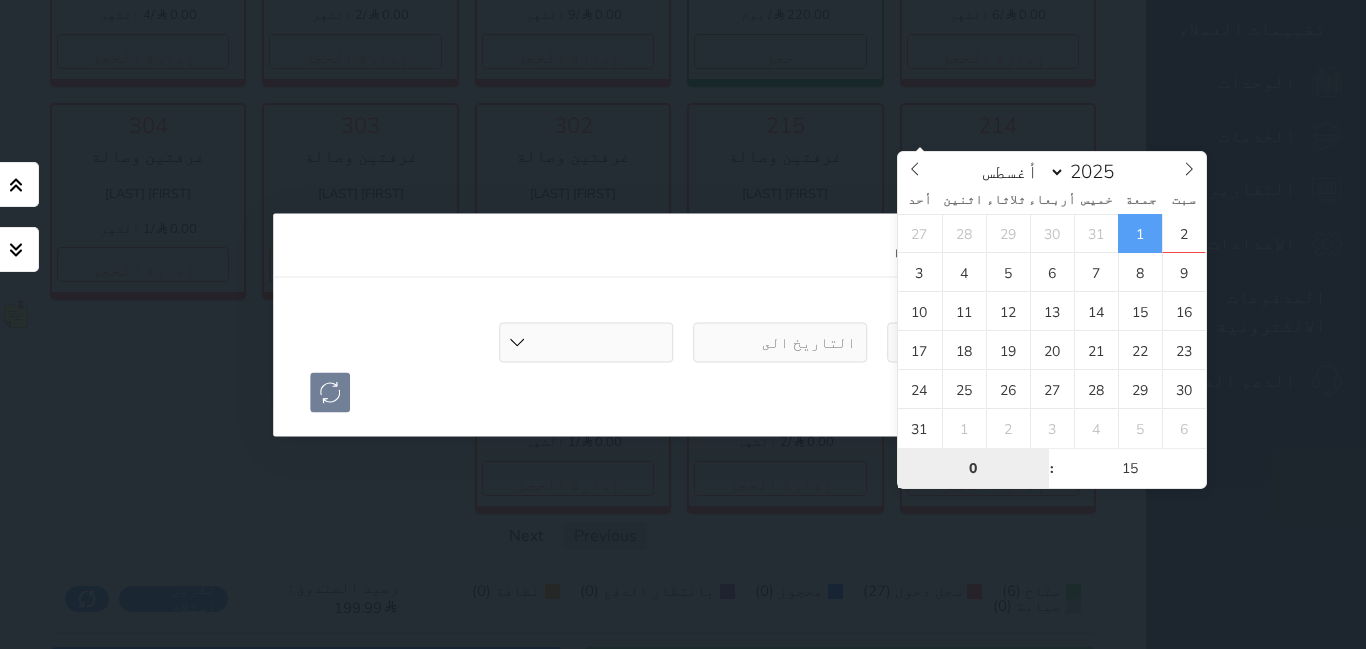 select 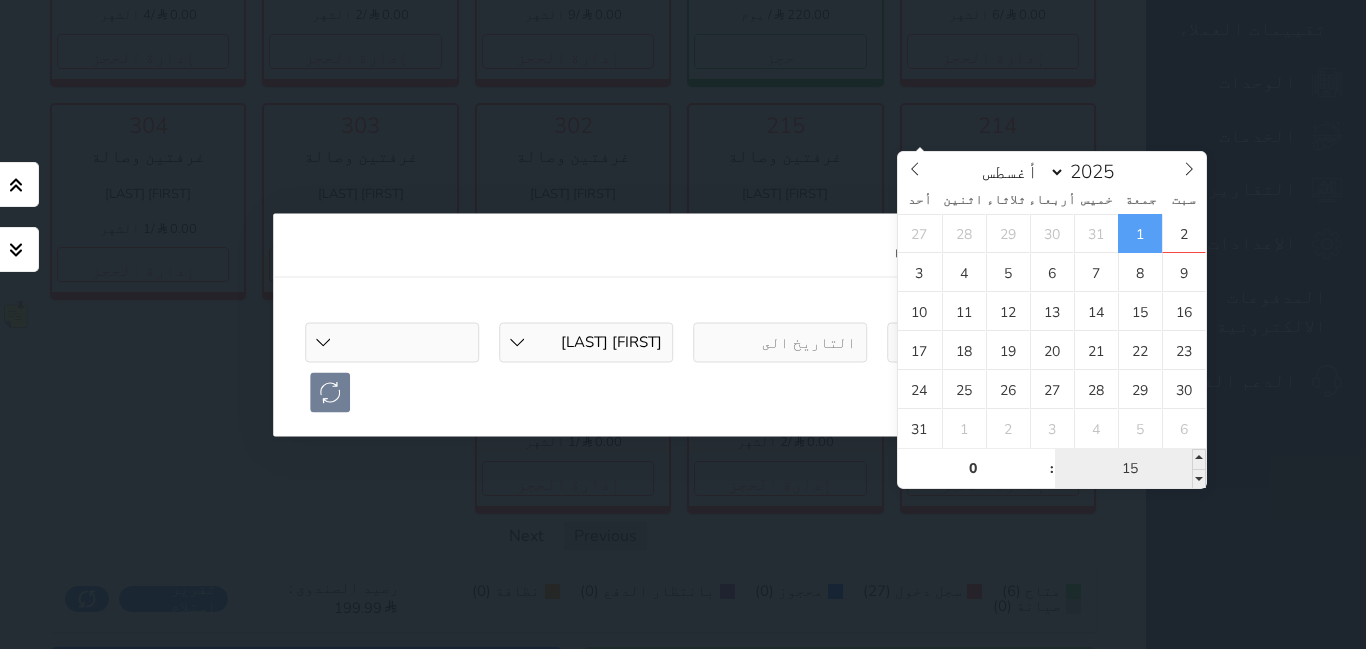 type on "00" 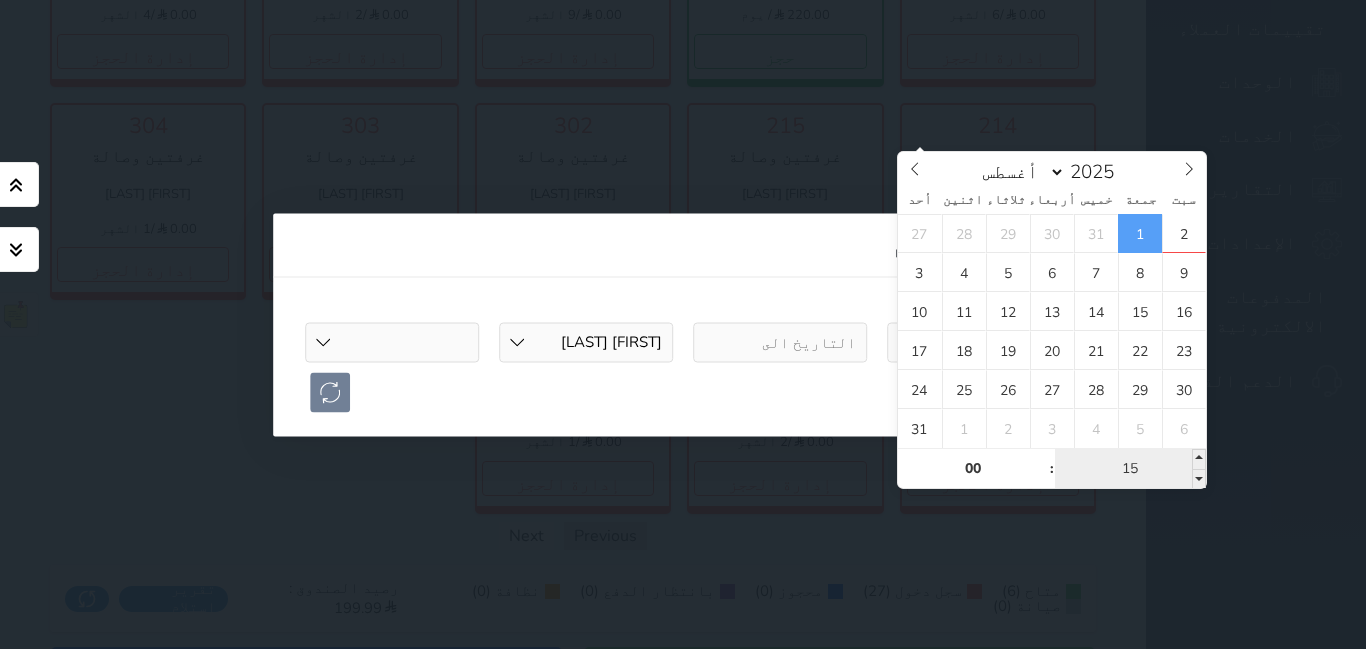 select 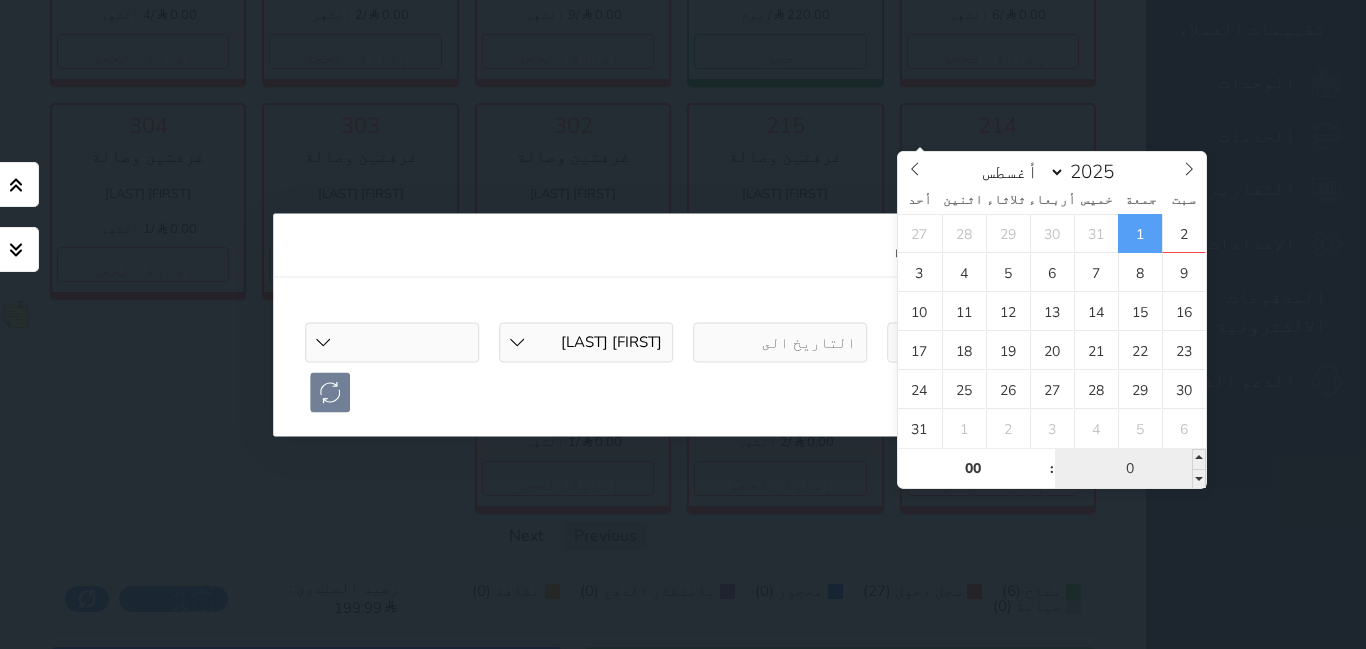 type on "01" 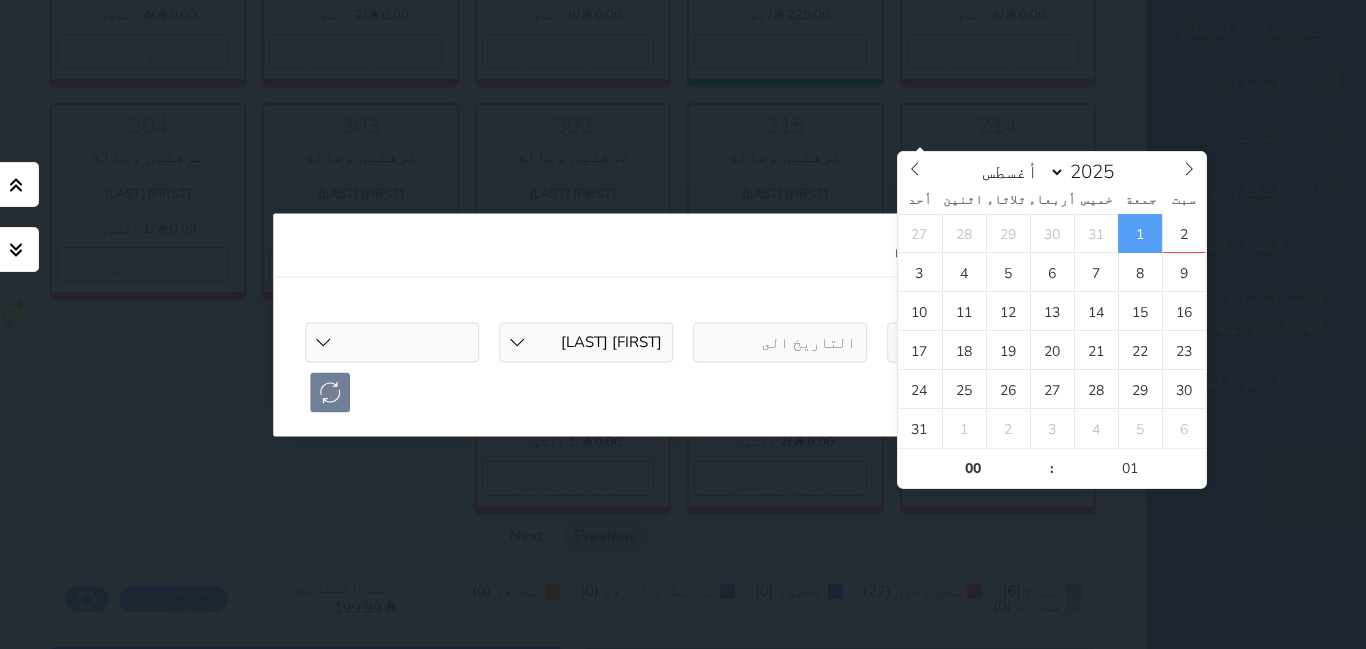 type on "[DATE] [TIME]" 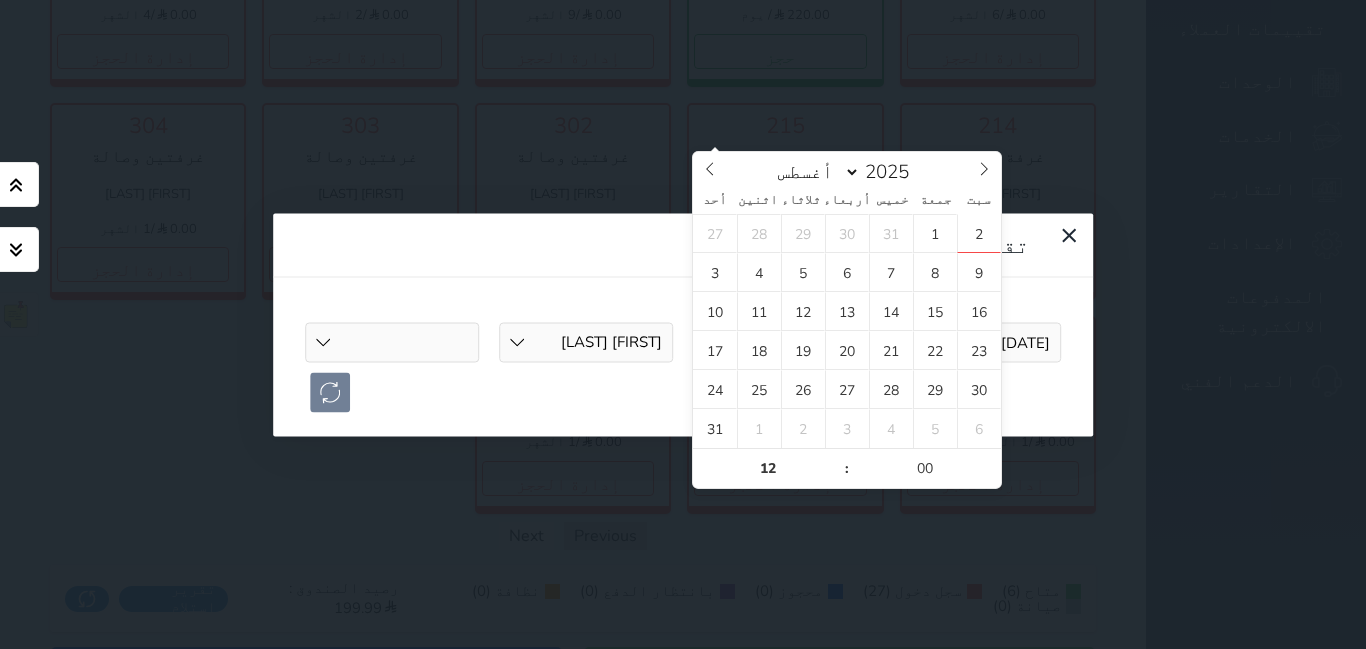 select 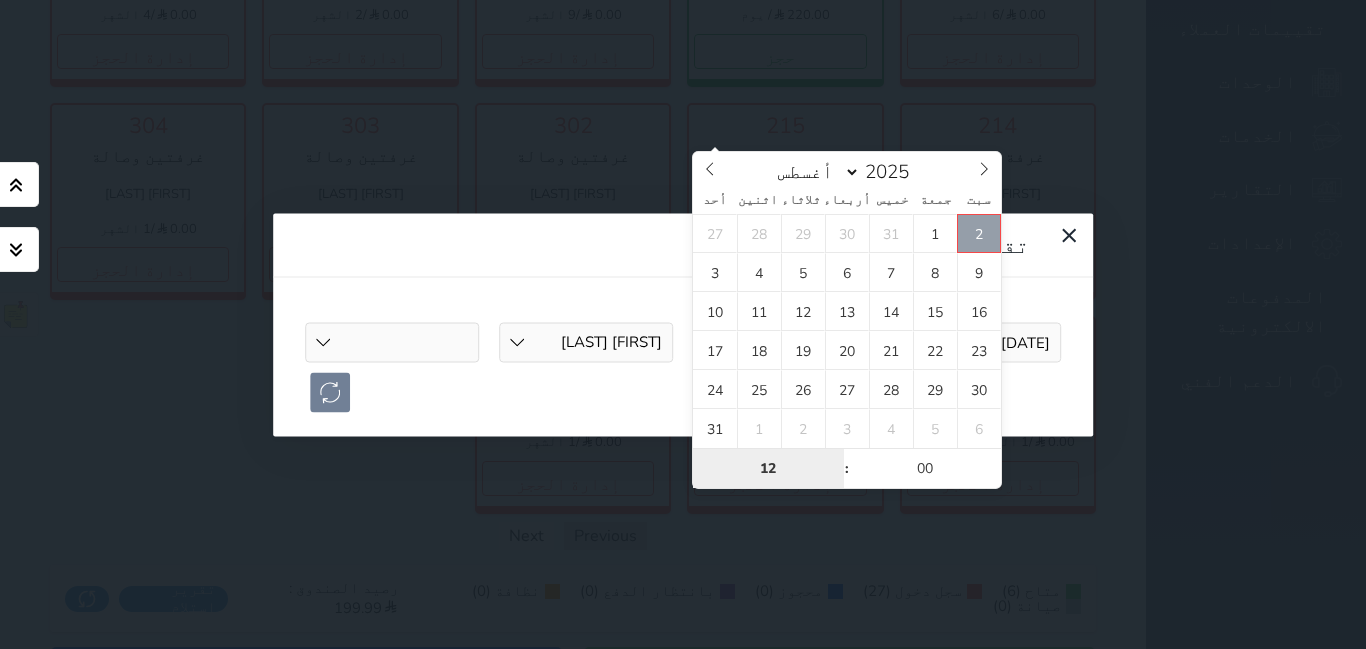type on "2025-08-02 12:00" 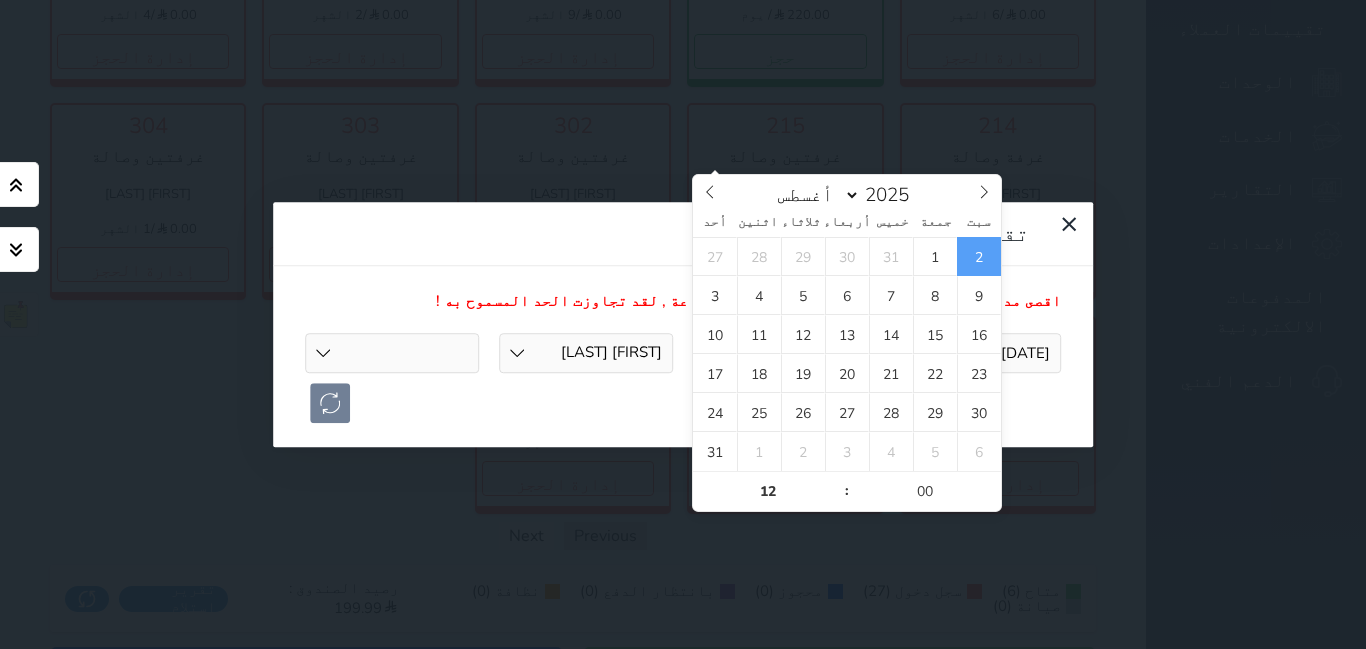click on "[DATE] [TIME]" at bounding box center (974, 353) 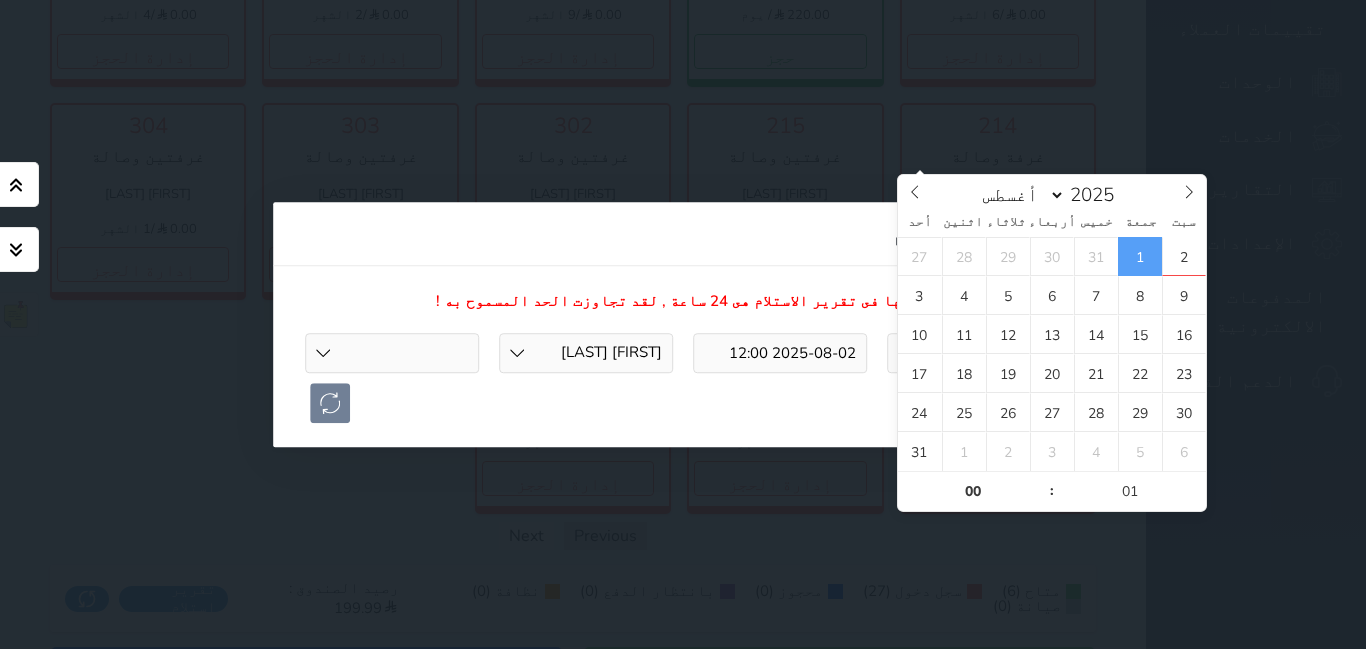 click on "[DATE] [TIME]" at bounding box center [974, 353] 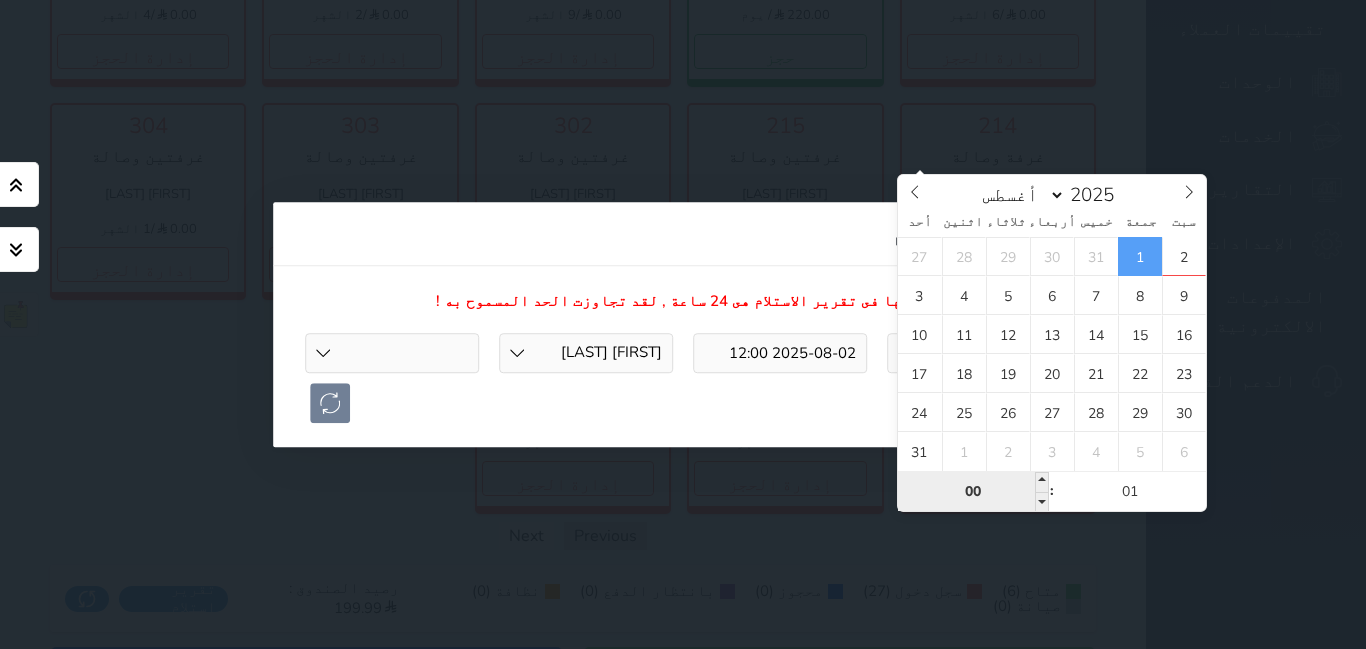 click on "00" at bounding box center [973, 492] 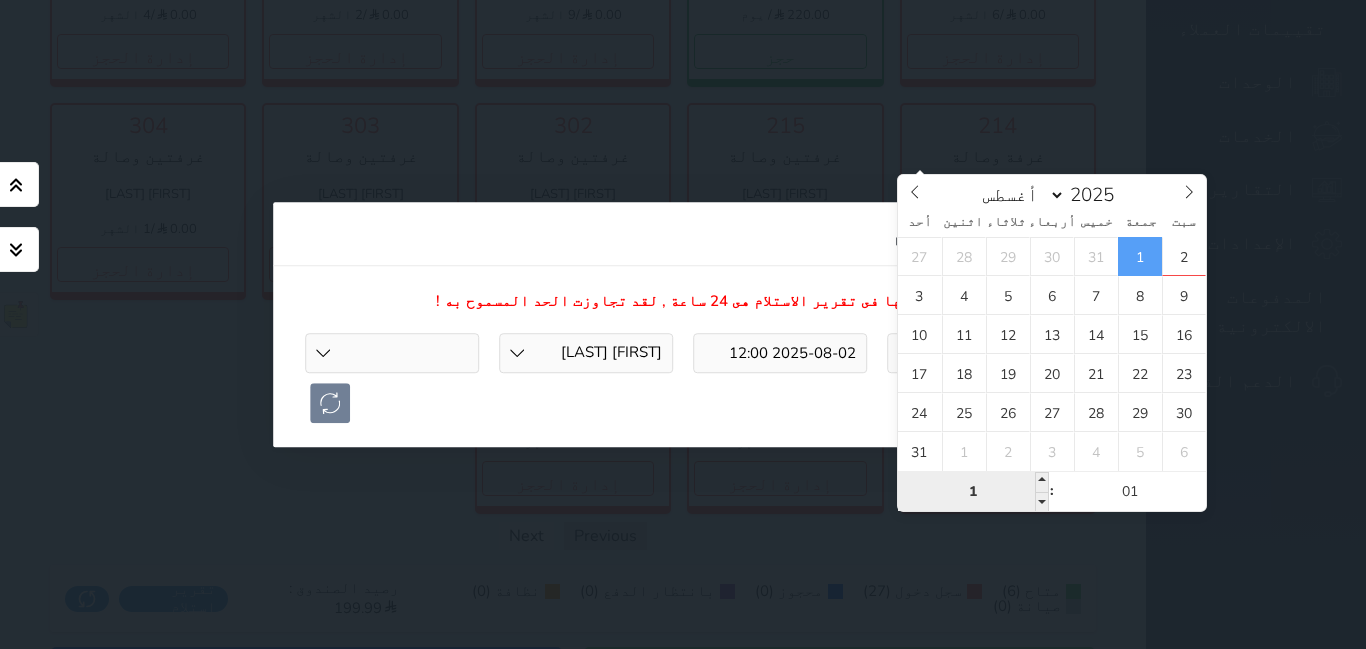 type on "12" 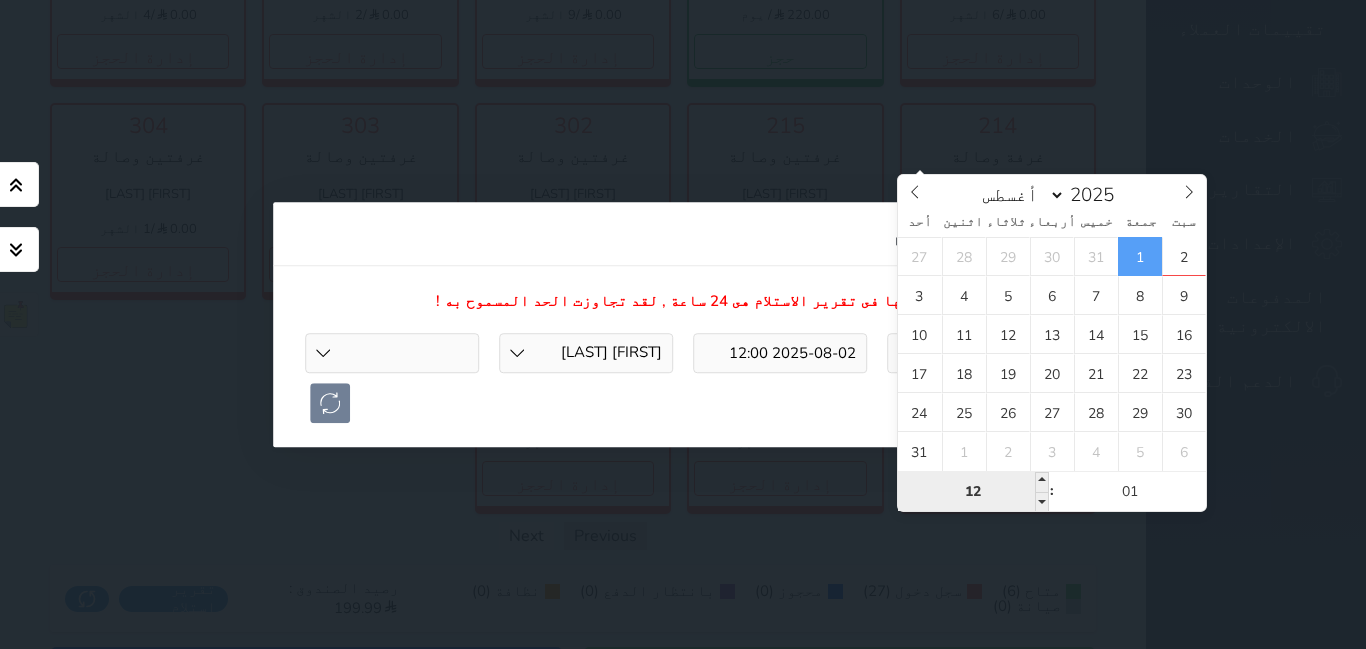 click on "12" at bounding box center [973, 492] 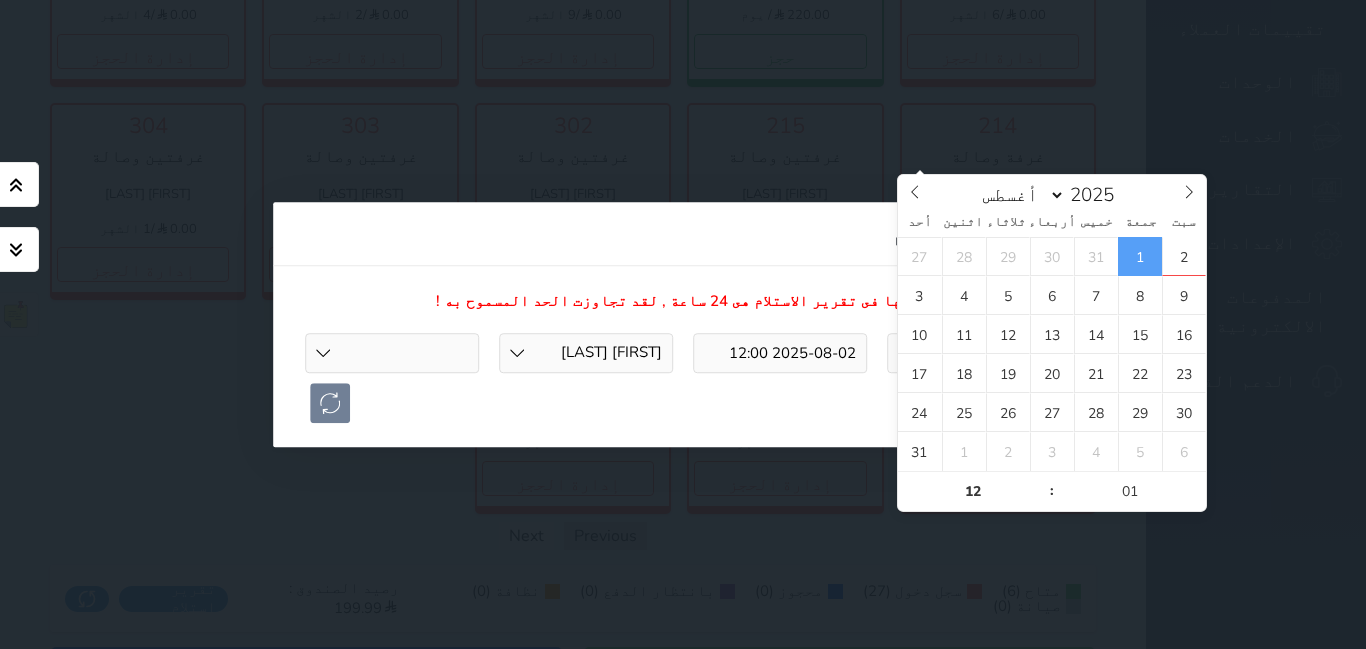 type on "[DATE] [TIME]" 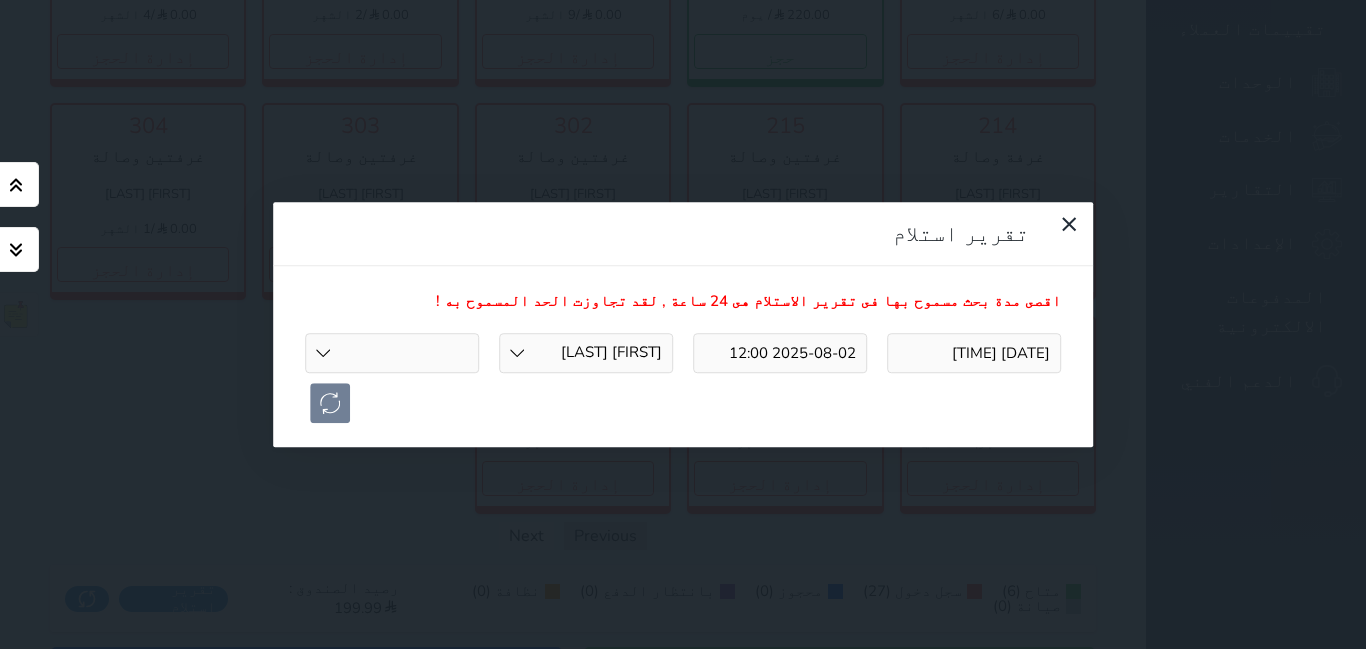 click on "[DATE] [TIME] [DATE] [TIME] [FIRST] [LAST] [FIRST] [LAST] [FIRST] [LAST] [FIRST] [LAST] [FIRST] [LAST] [FIRST] [LAST]" at bounding box center [683, 378] 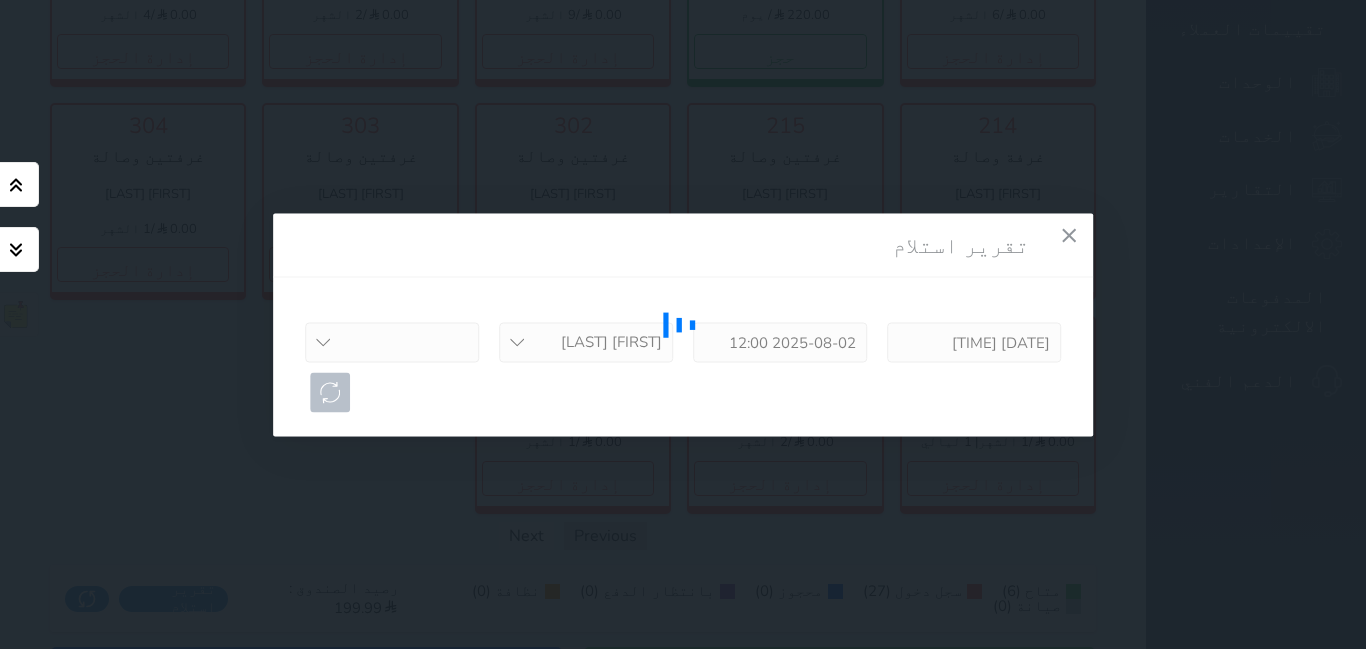 select 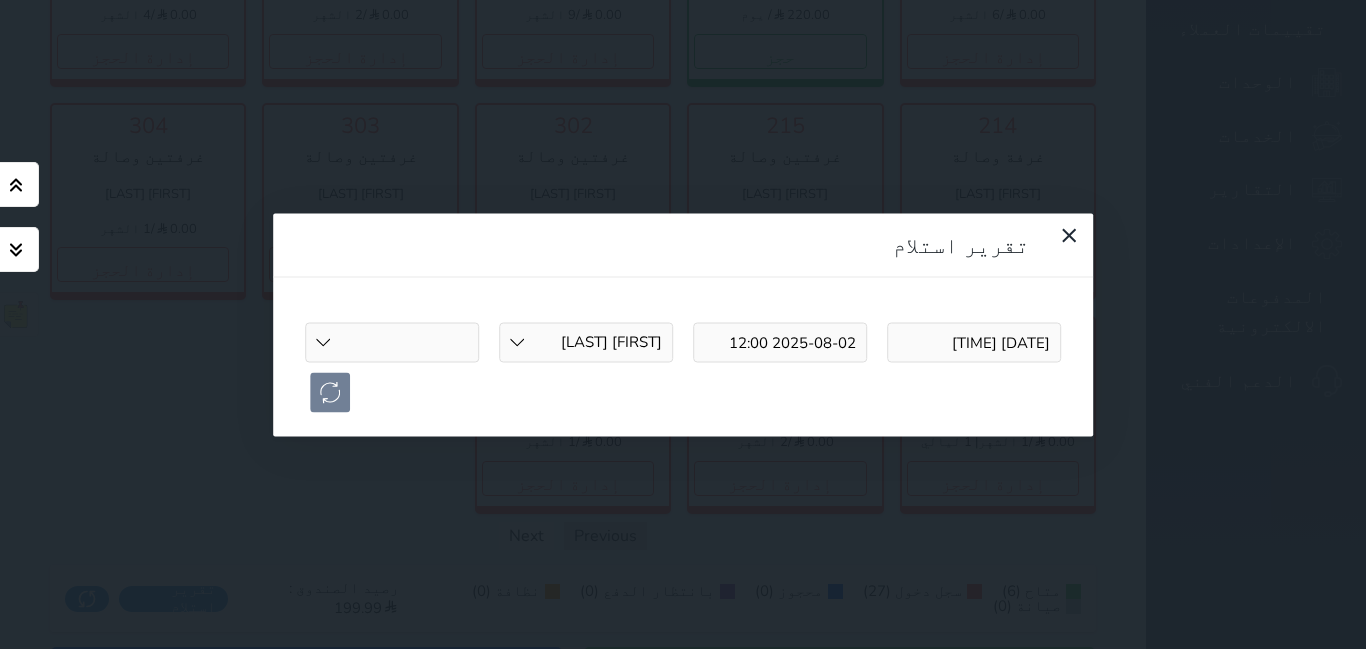 click on "[FIRST] [LAST] [FIRST] [LAST] [FIRST] [LAST] [FIRST] [LAST] [FIRST] [LAST] [FIRST] [LAST]" at bounding box center (586, 342) 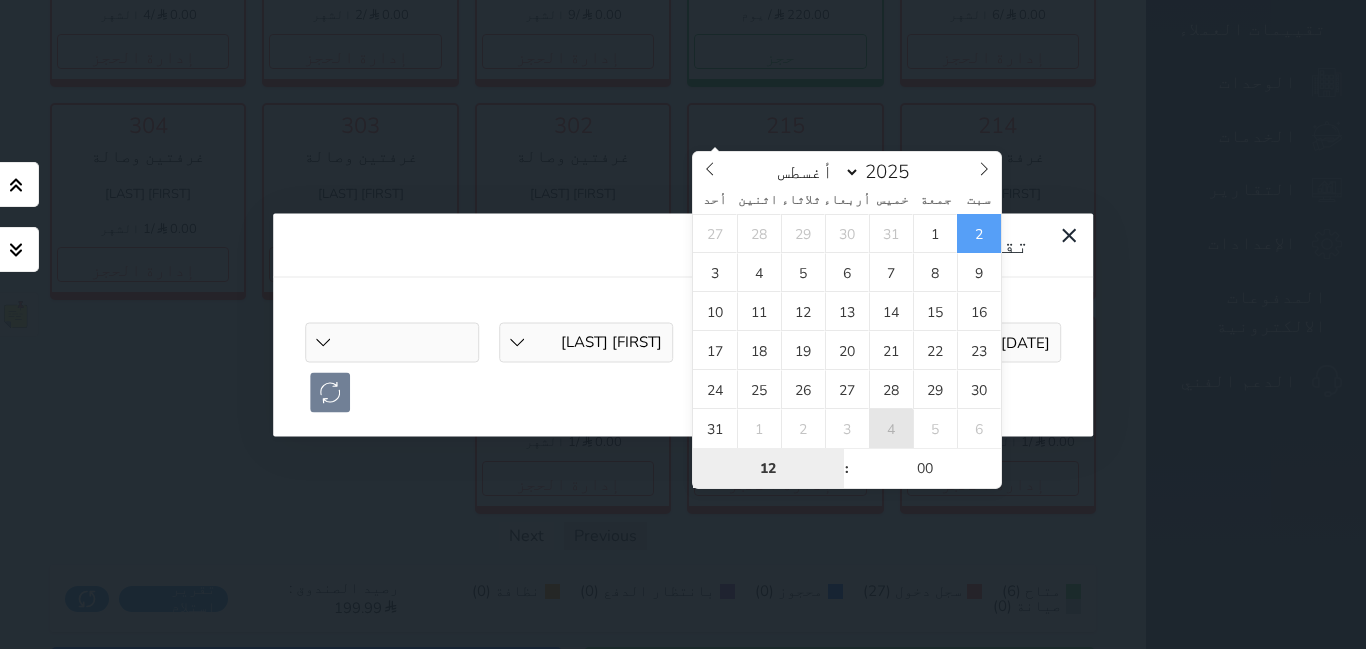 type on "8" 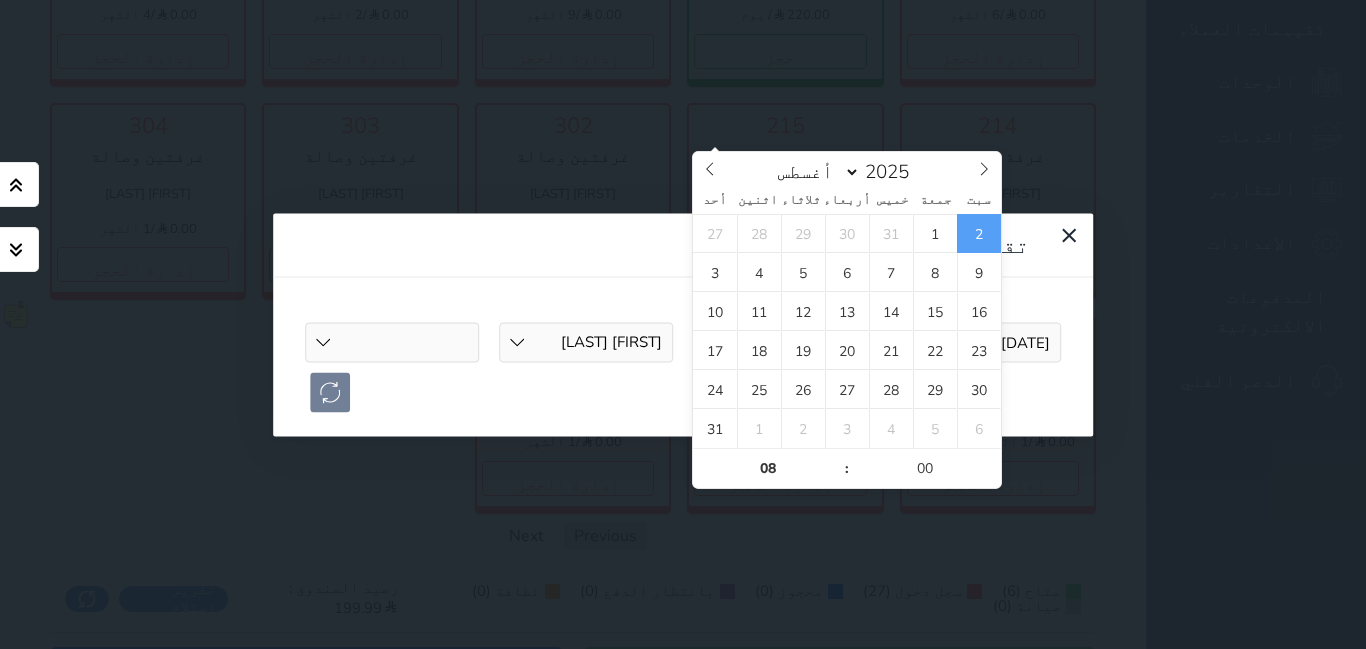 type on "2025-08-02 08:00" 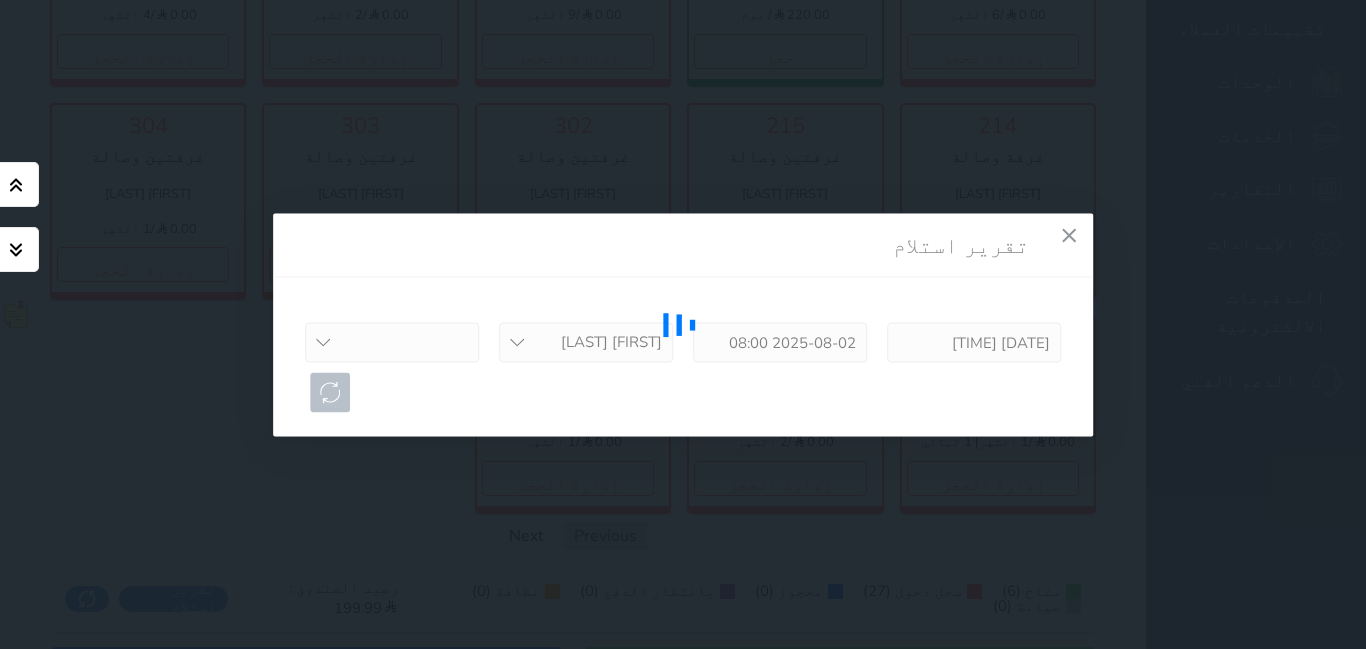 select 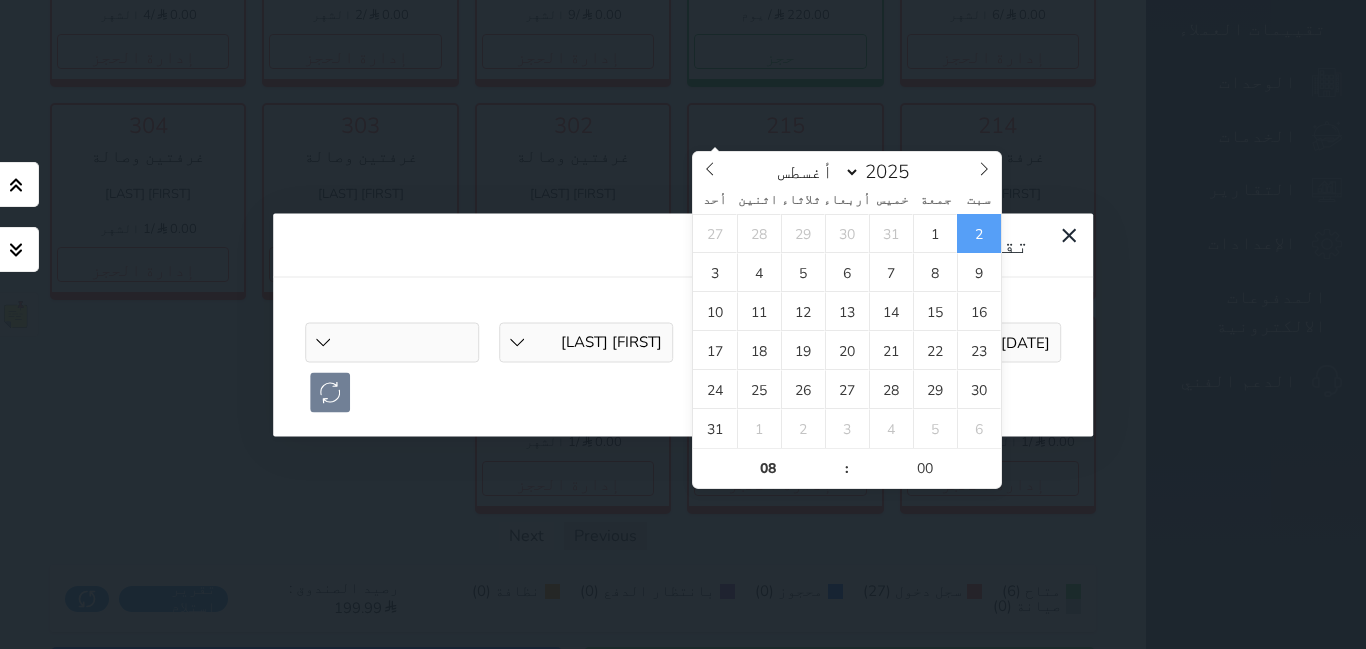 click on "2025-08-02 08:00" at bounding box center (780, 342) 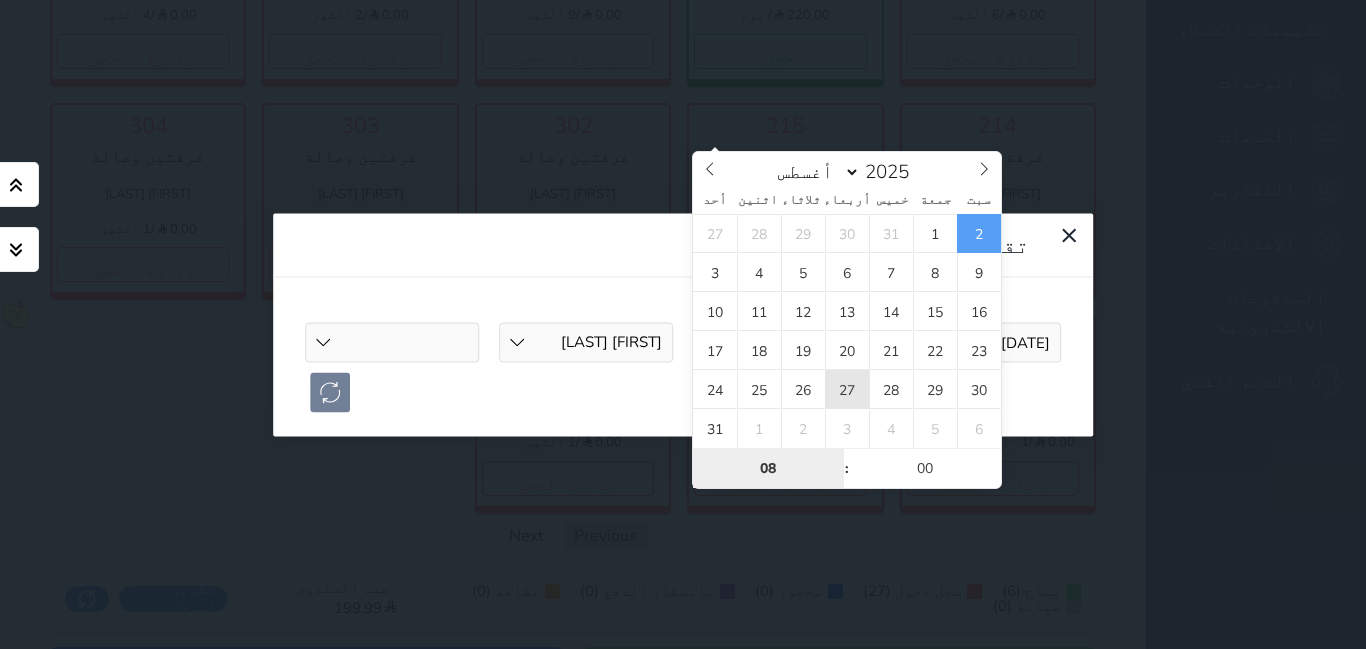 type on "7" 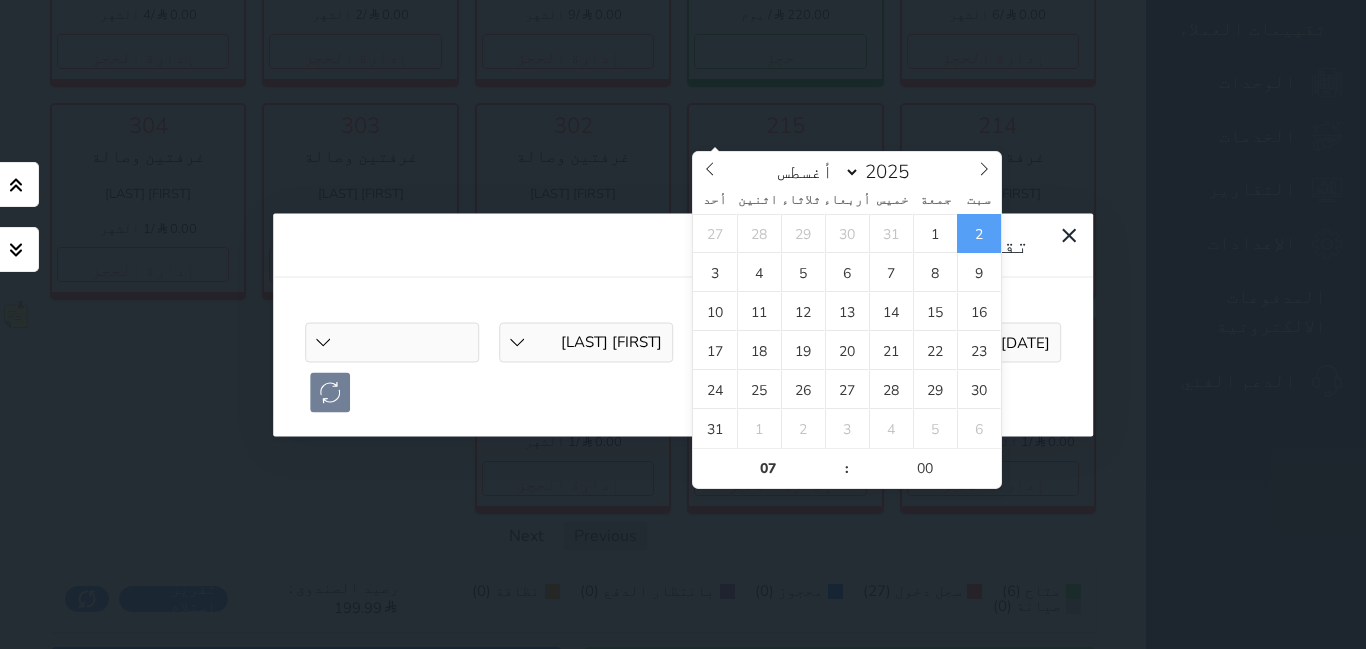 type on "2025-08-02 07:00" 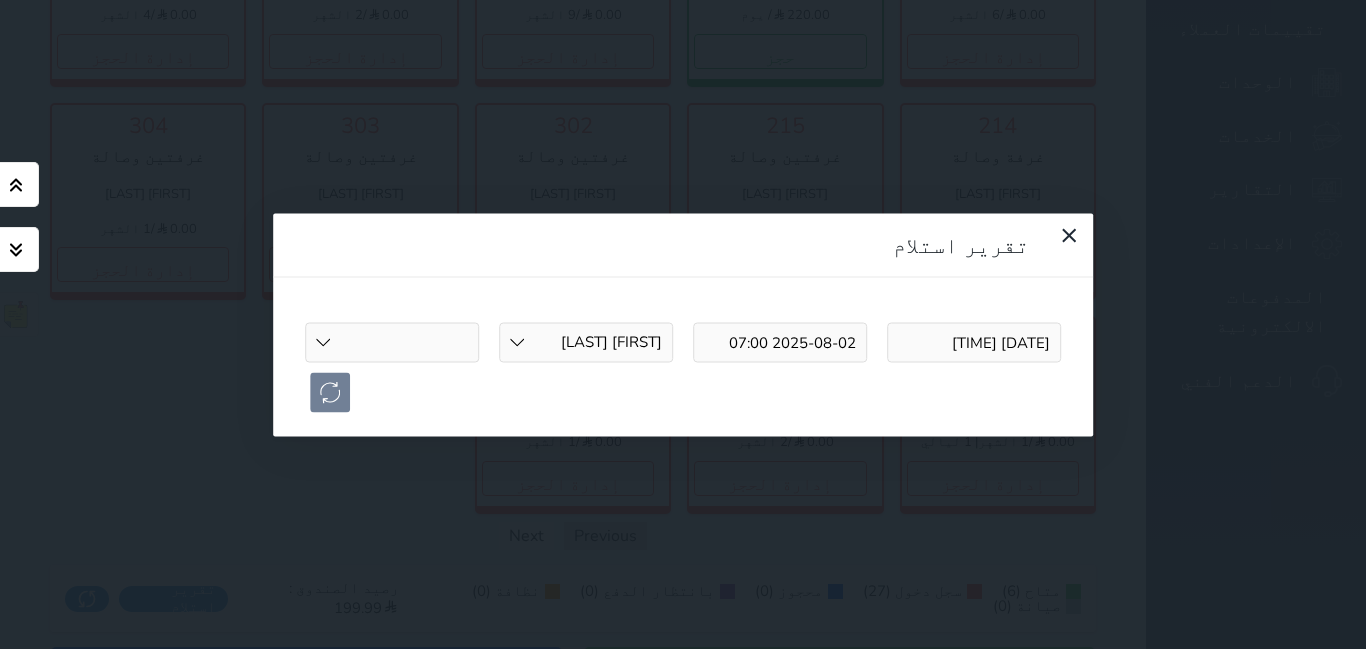 click on "[FIRST] [LAST] [FIRST] [LAST] [FIRST] [LAST]" at bounding box center [392, 342] 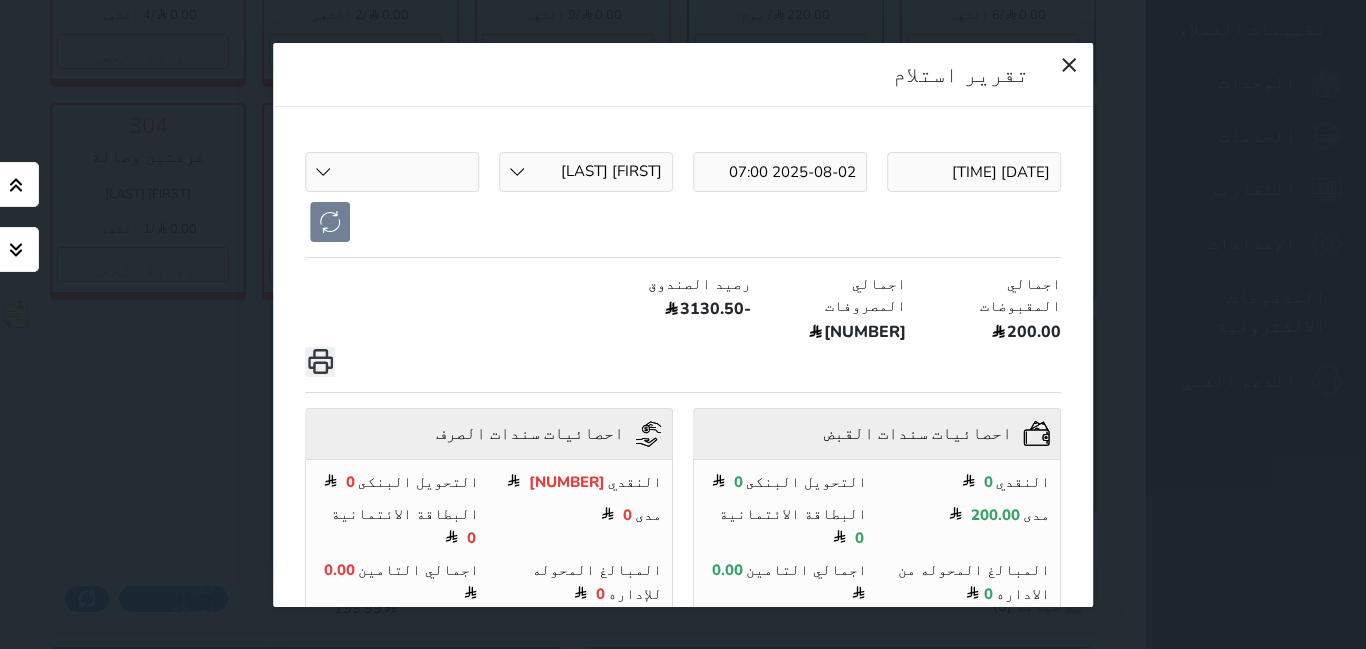click at bounding box center [320, 362] 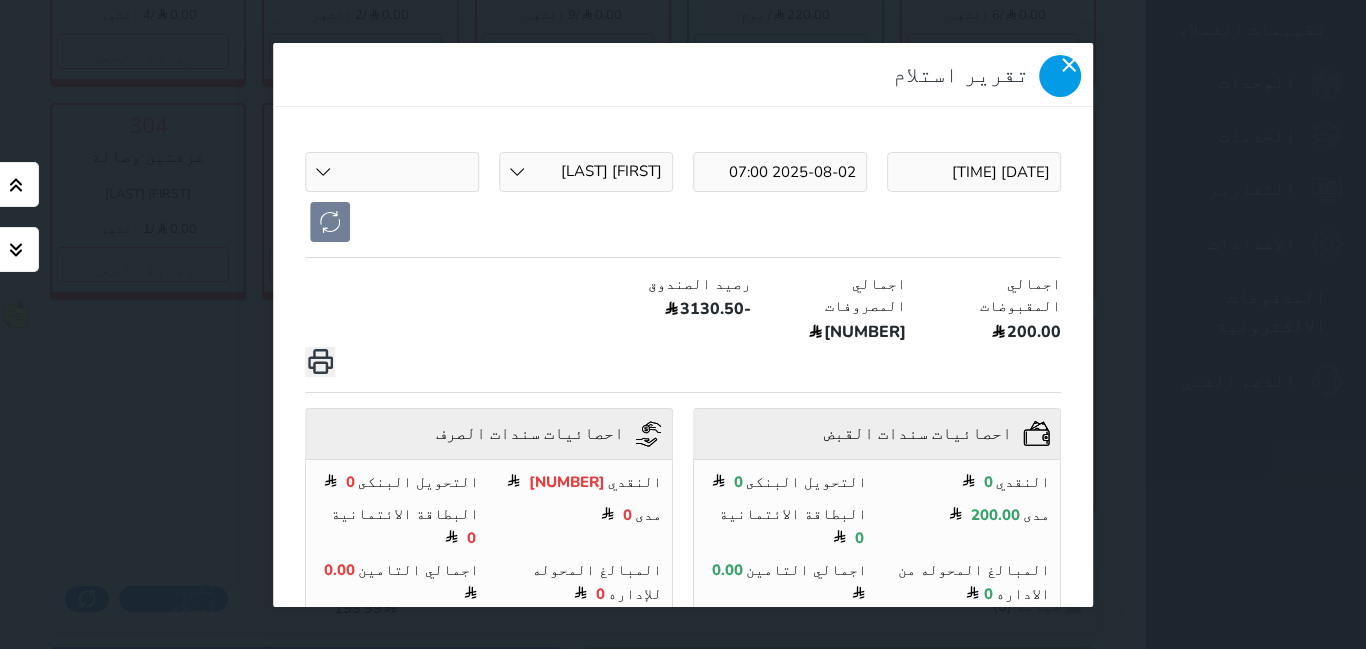 click 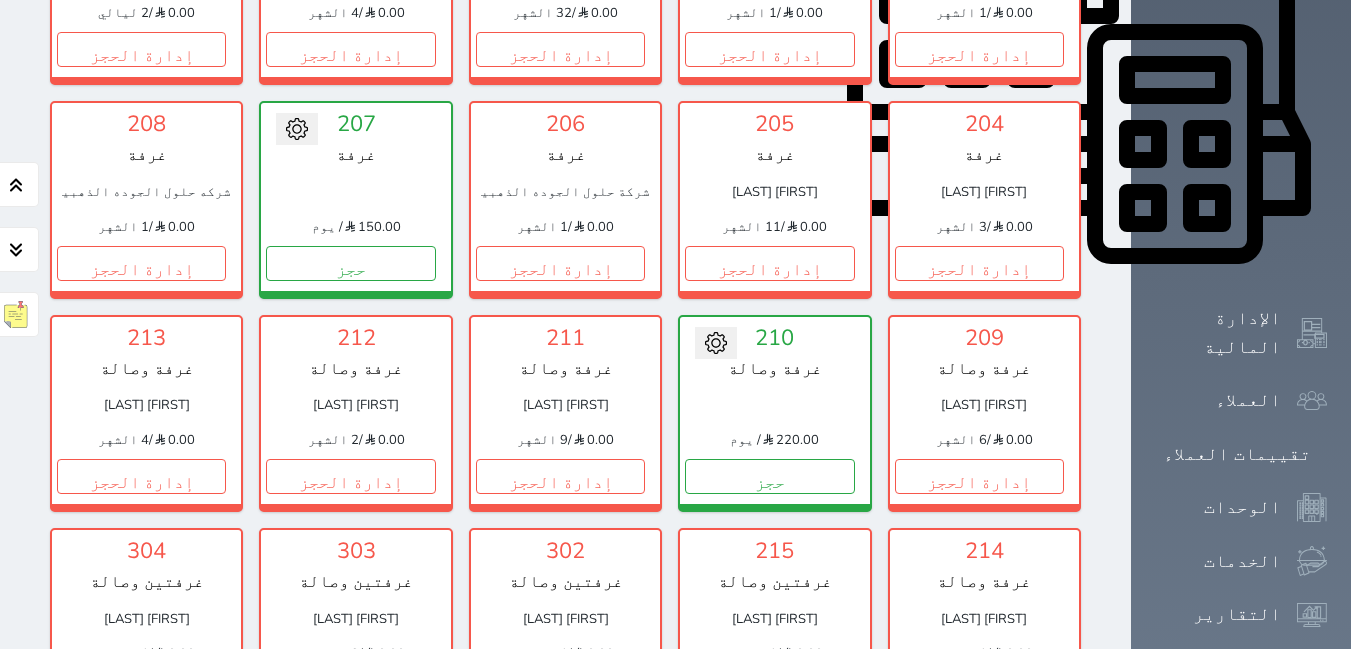 scroll, scrollTop: 1300, scrollLeft: 0, axis: vertical 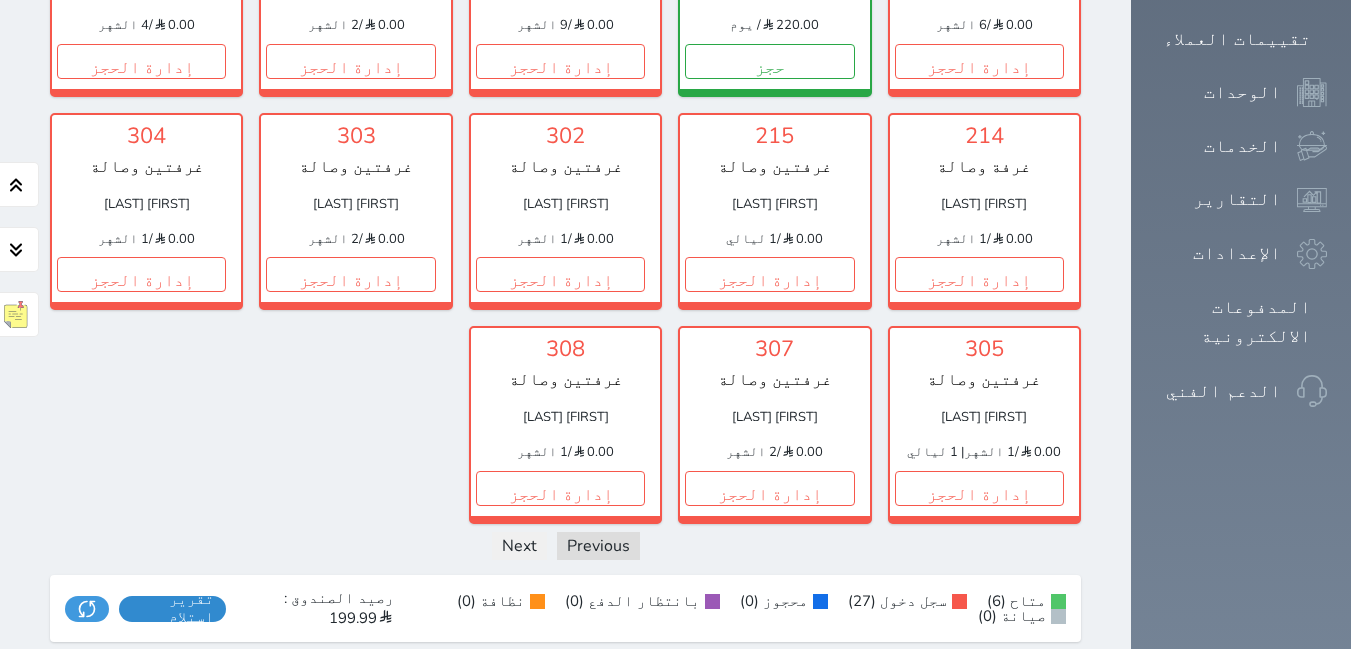 click on "تقرير استلام" at bounding box center (172, 609) 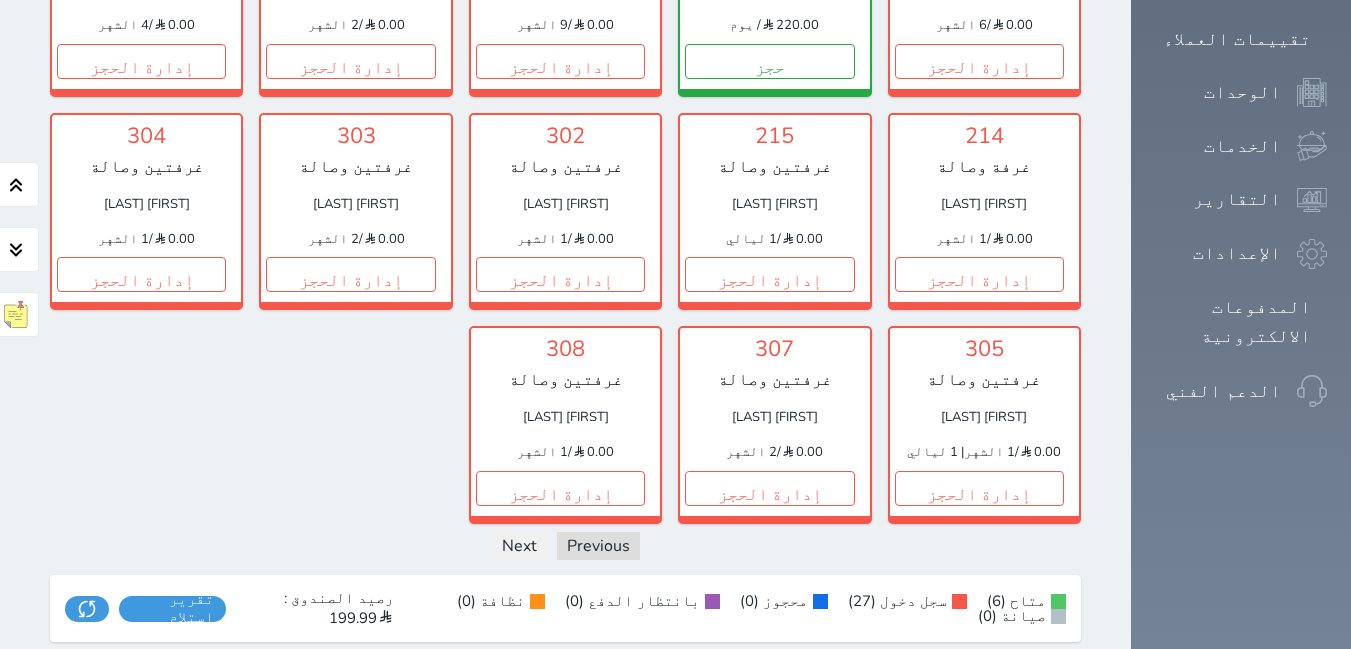 type 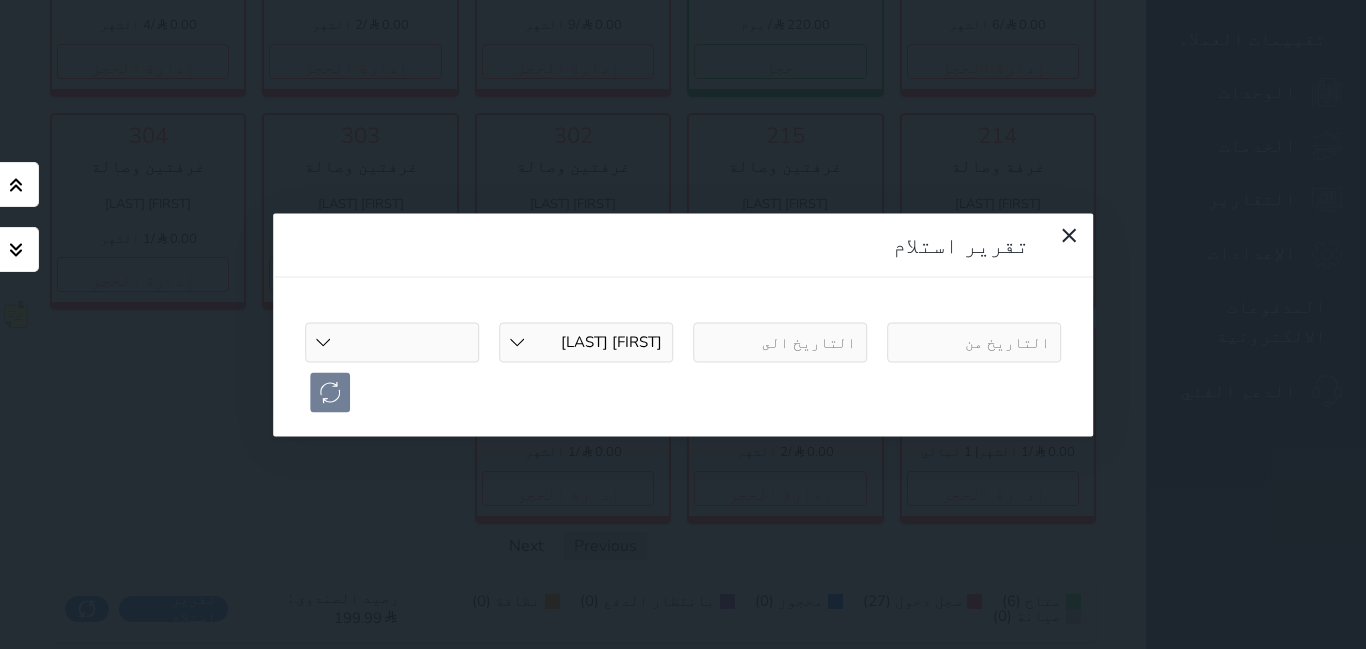 select 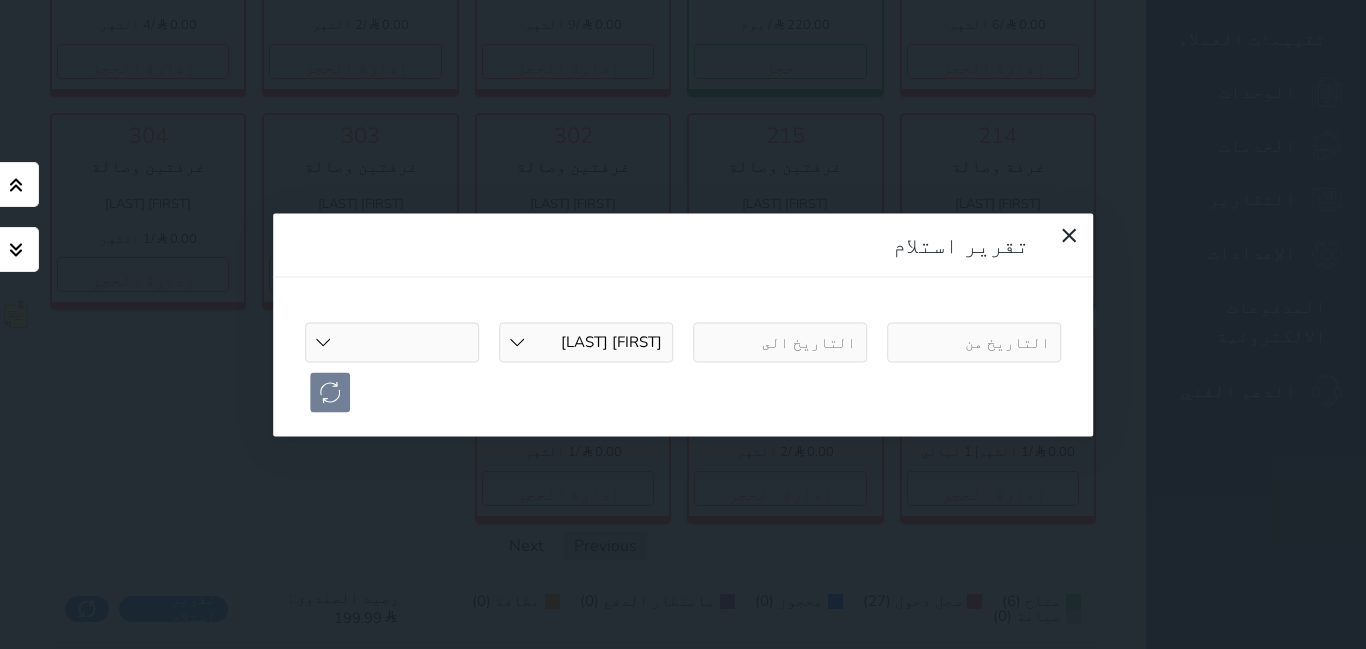 click at bounding box center [974, 342] 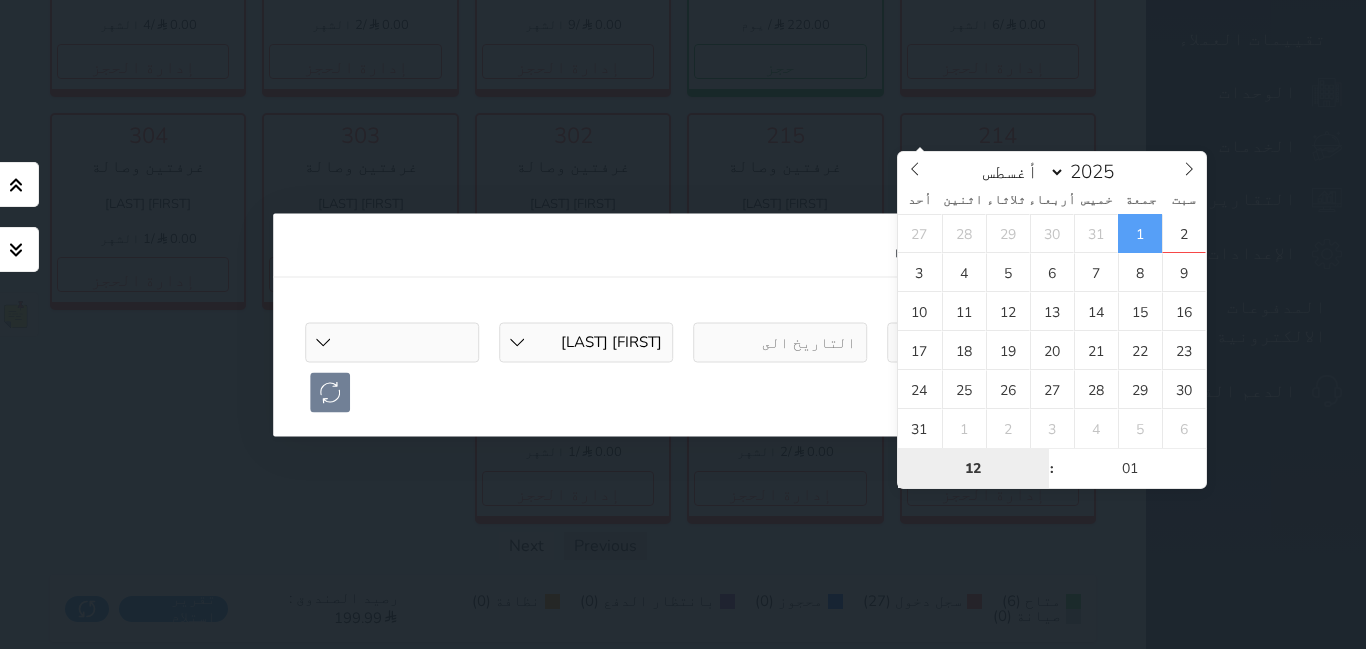 type on "[DATE] [TIME]" 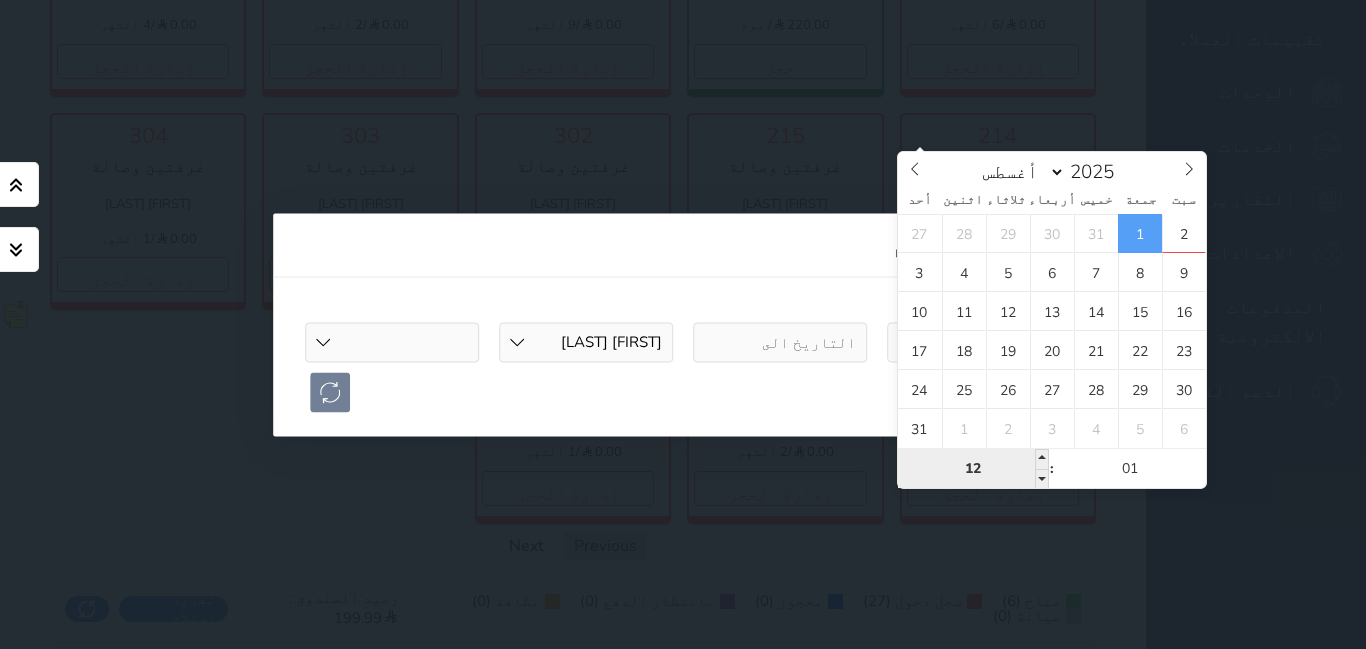 click on "12" at bounding box center (973, 469) 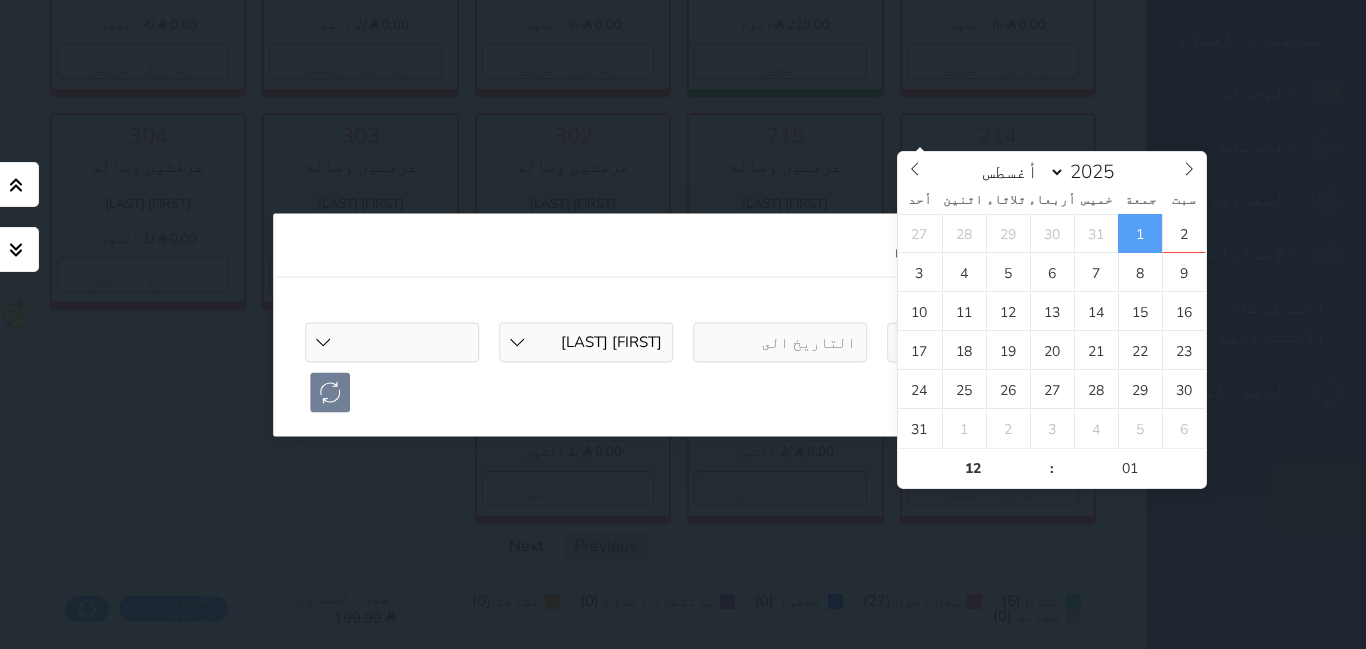 click at bounding box center (780, 342) 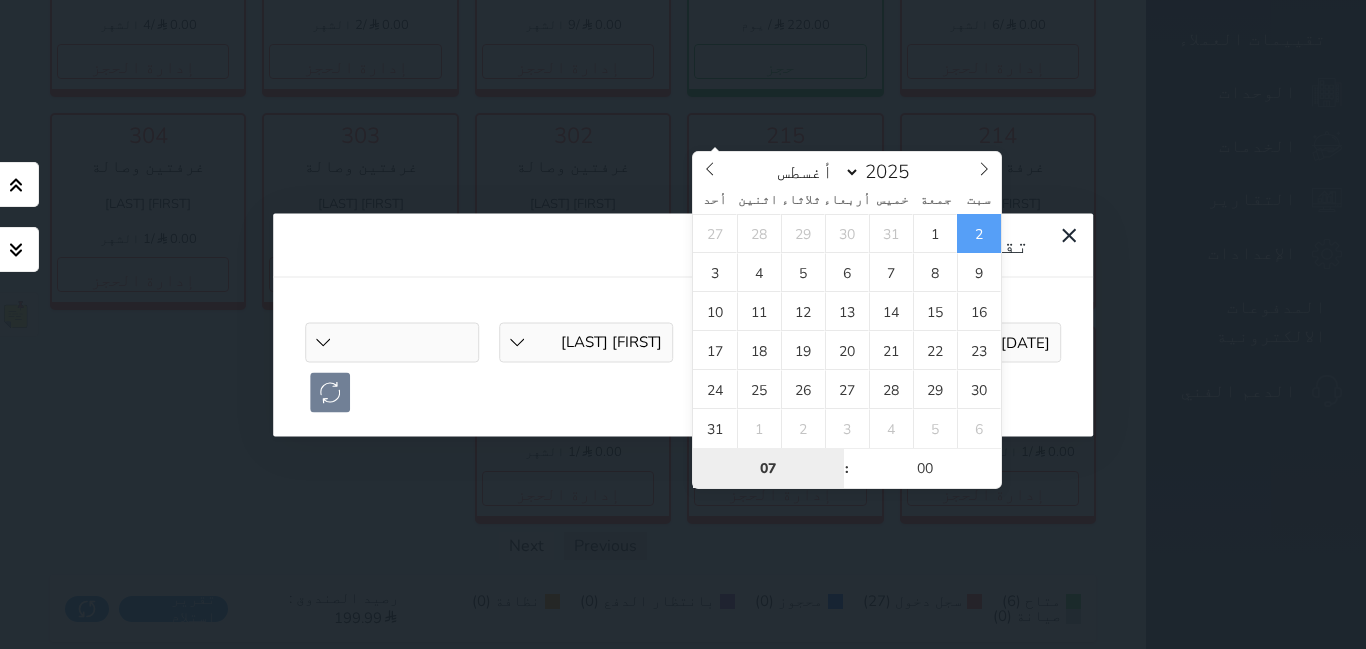 type on "2025-08-02 07:00" 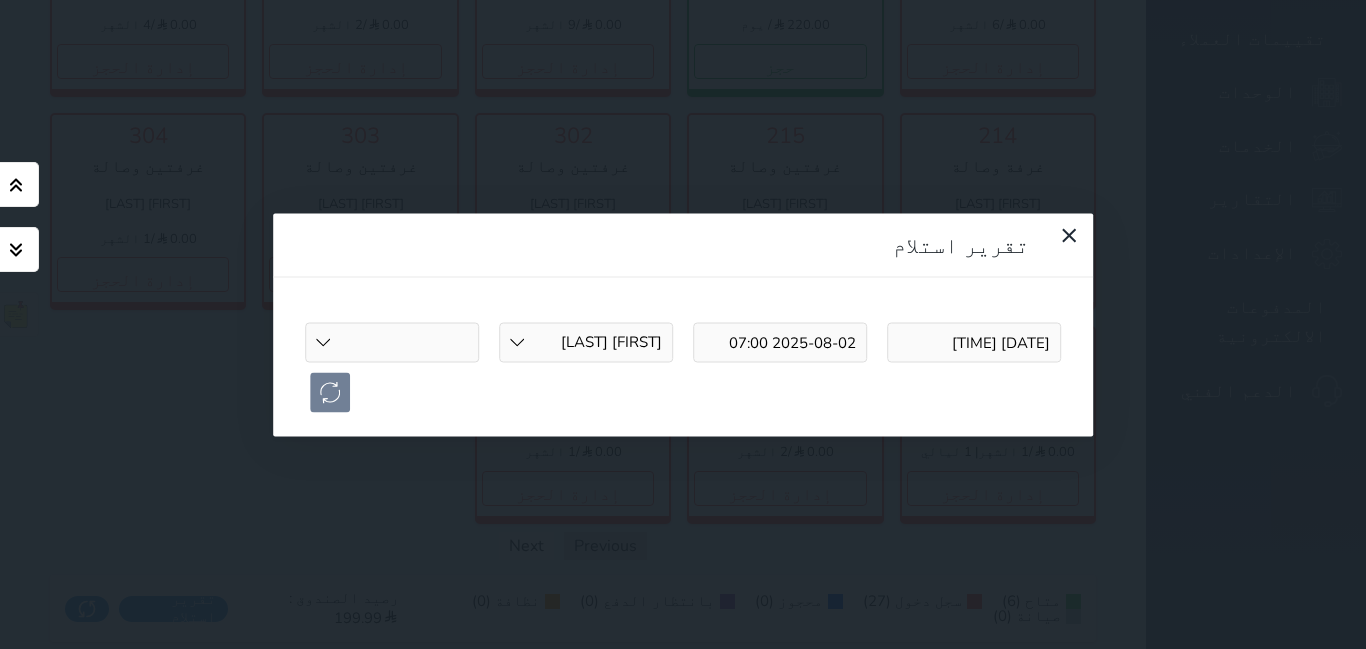 click at bounding box center (683, 392) 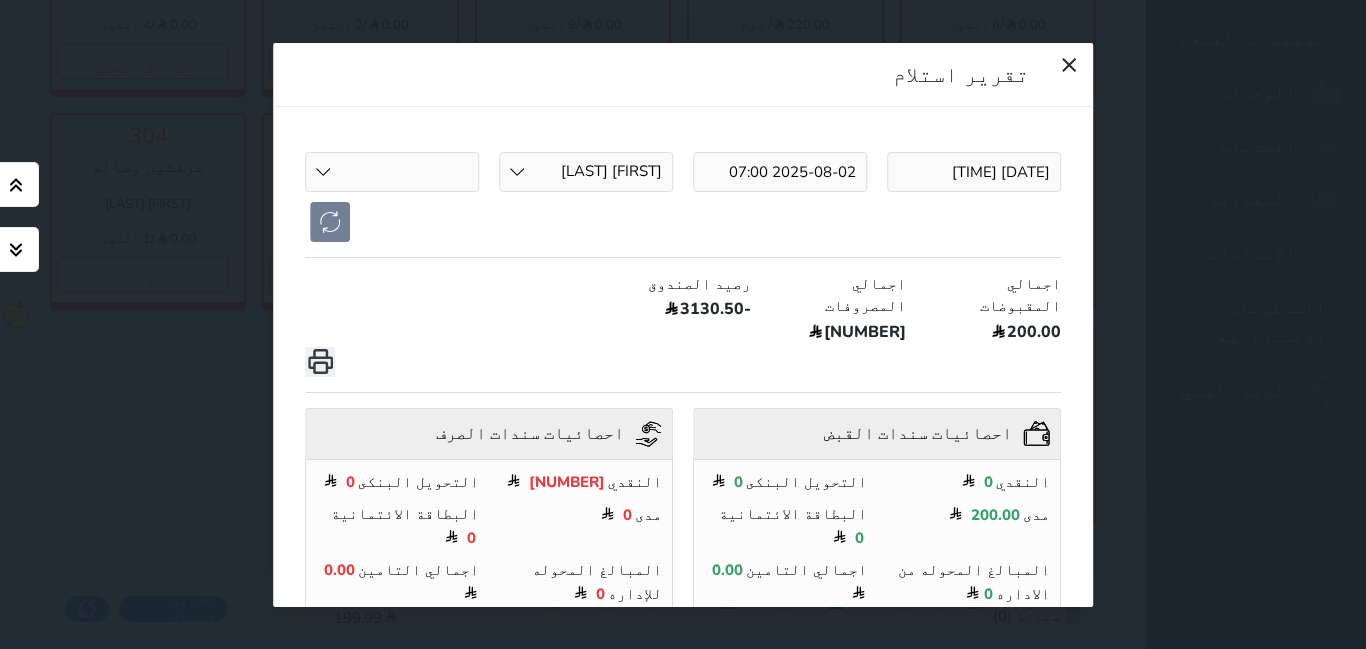 click on "[FIRST] [LAST] [FIRST] [LAST] [FIRST] [LAST]" at bounding box center (392, 172) 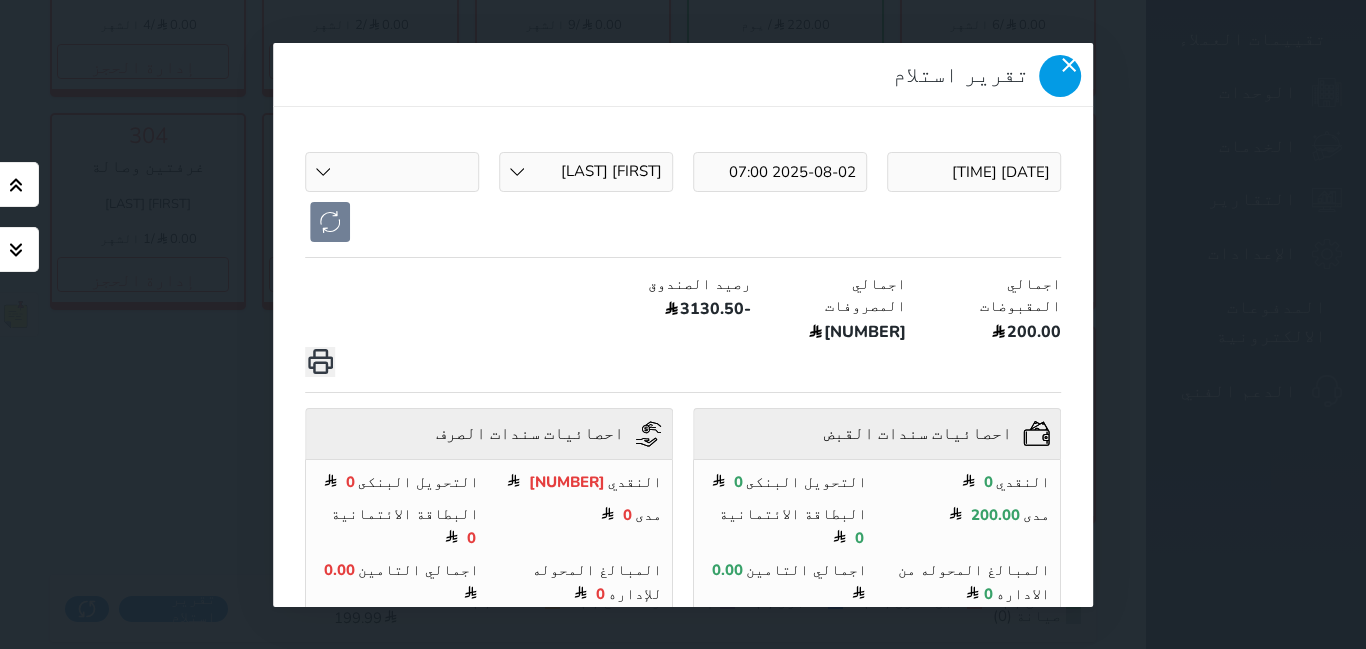 click 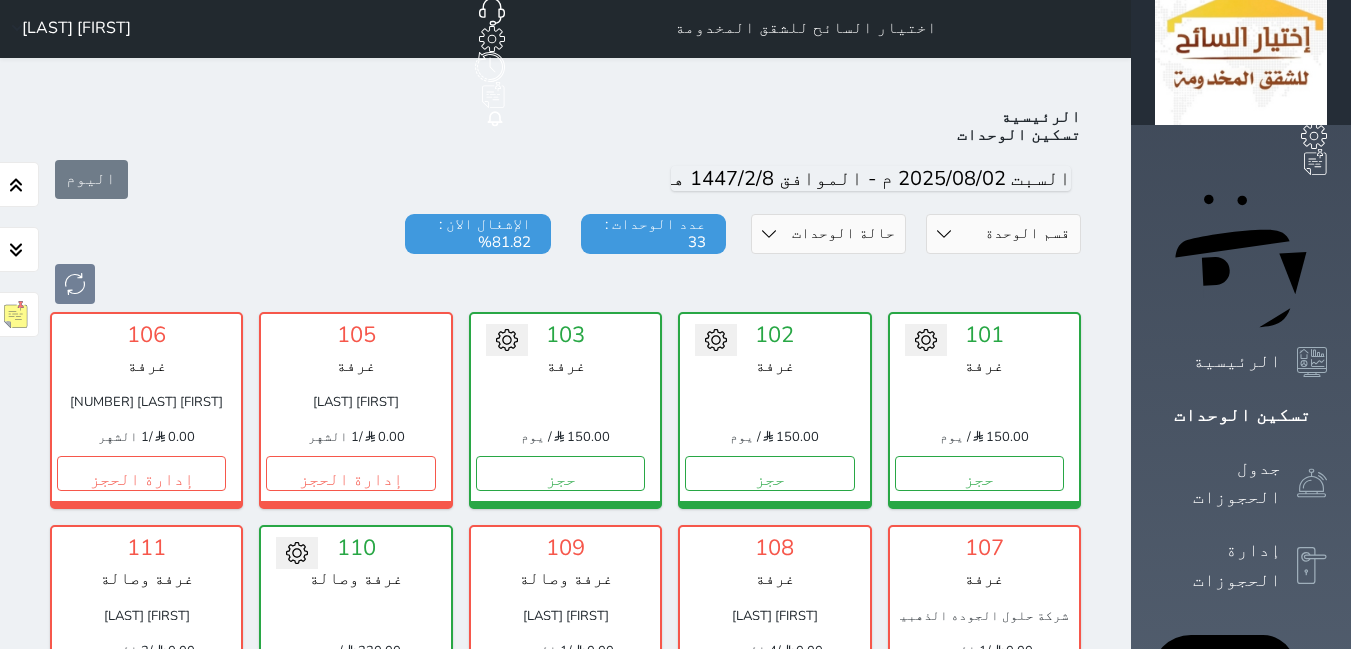scroll, scrollTop: 0, scrollLeft: 0, axis: both 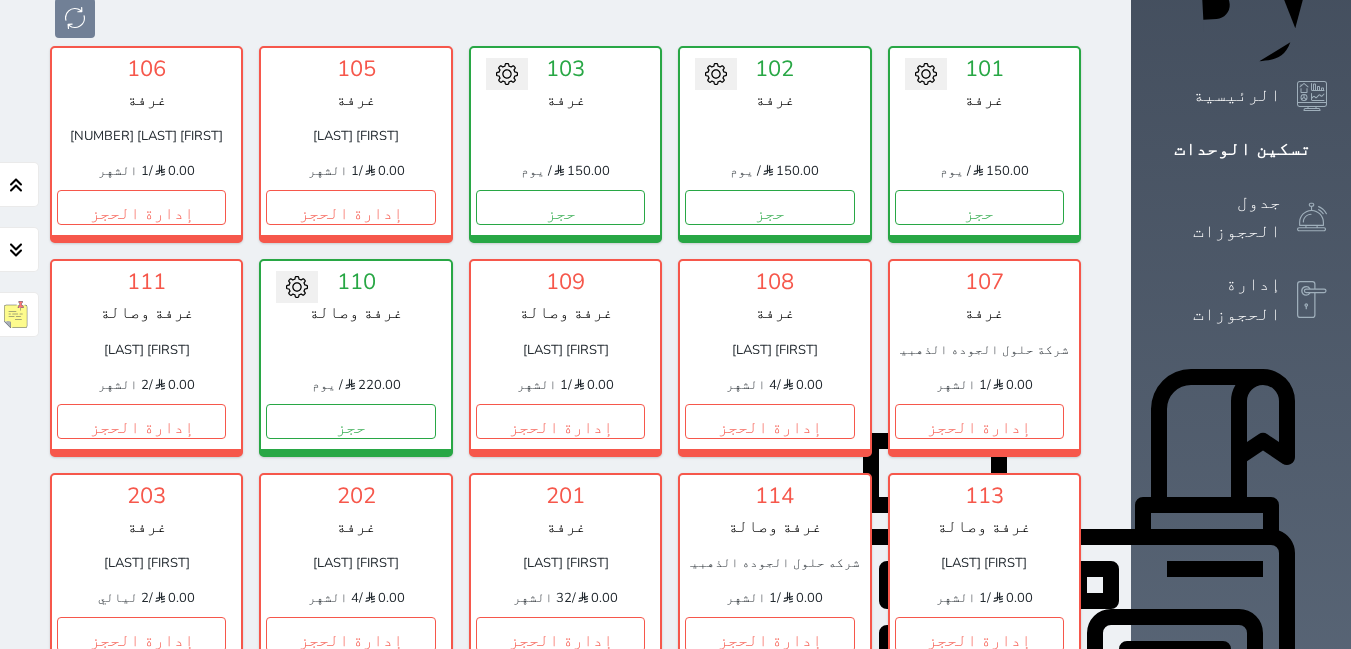 click on "الإدارة المالية" at bounding box center (1218, 918) 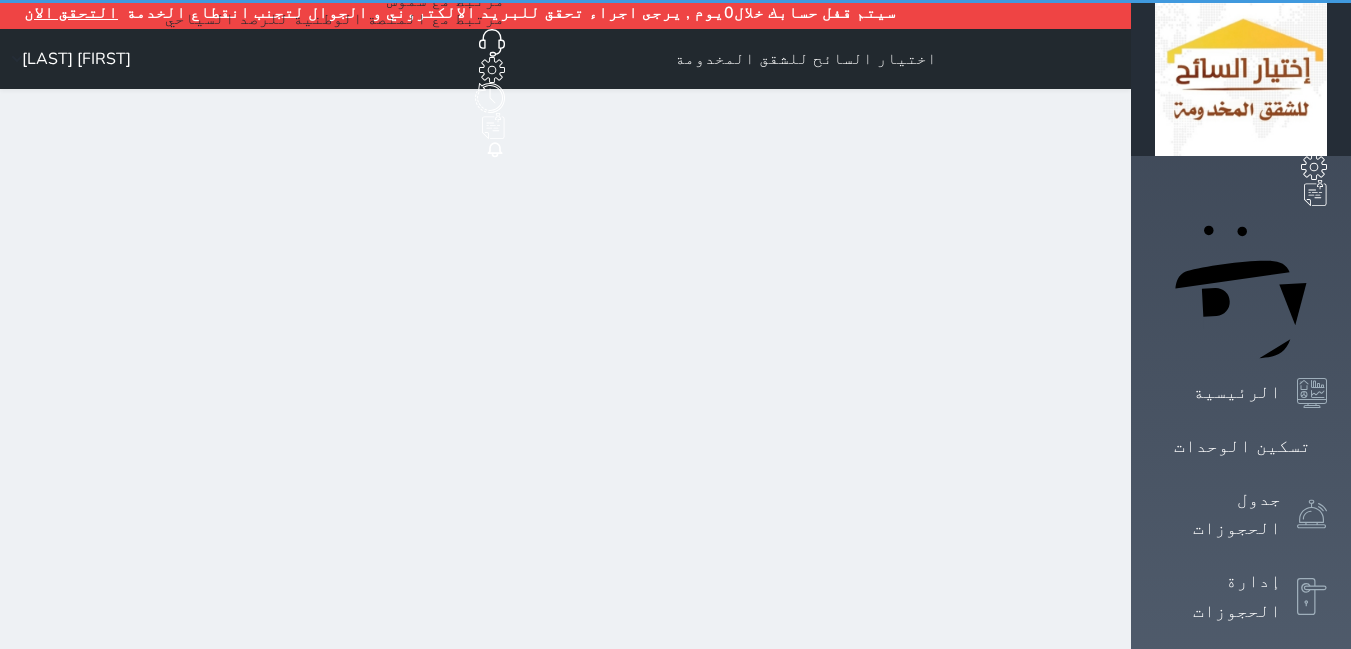 scroll, scrollTop: 0, scrollLeft: 0, axis: both 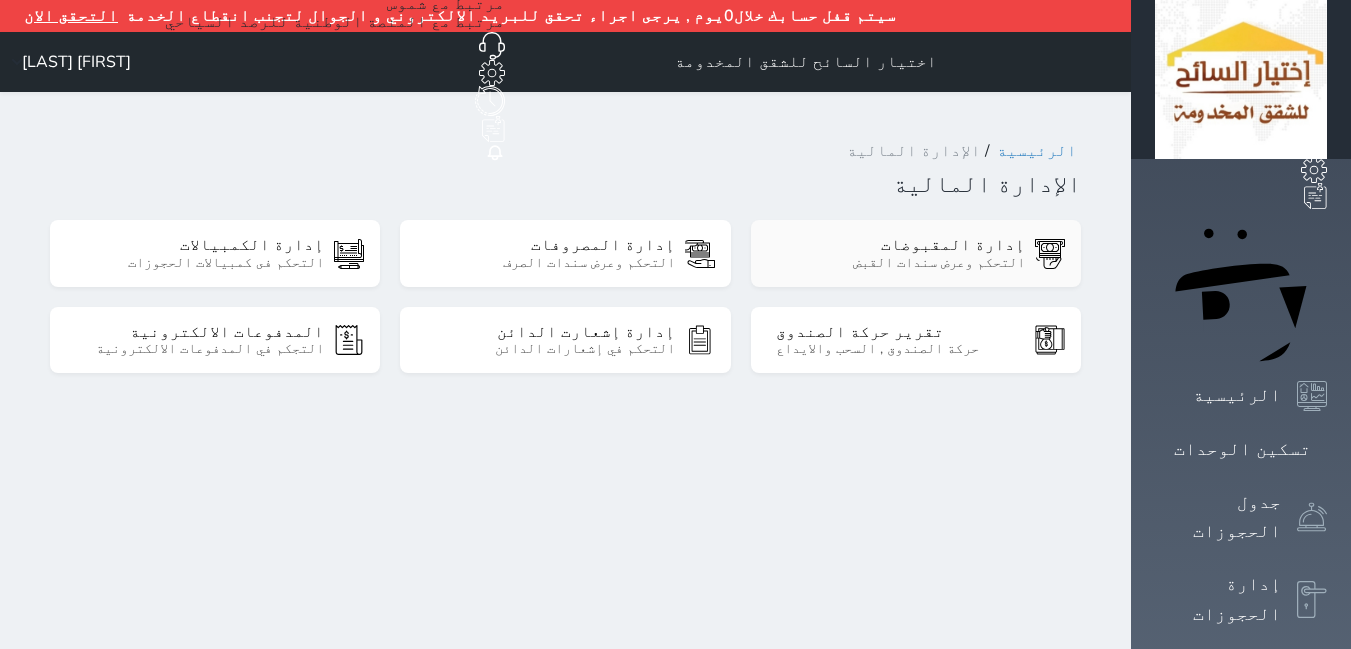 click on "التحكم وعرض سندات القبض" at bounding box center [900, 263] 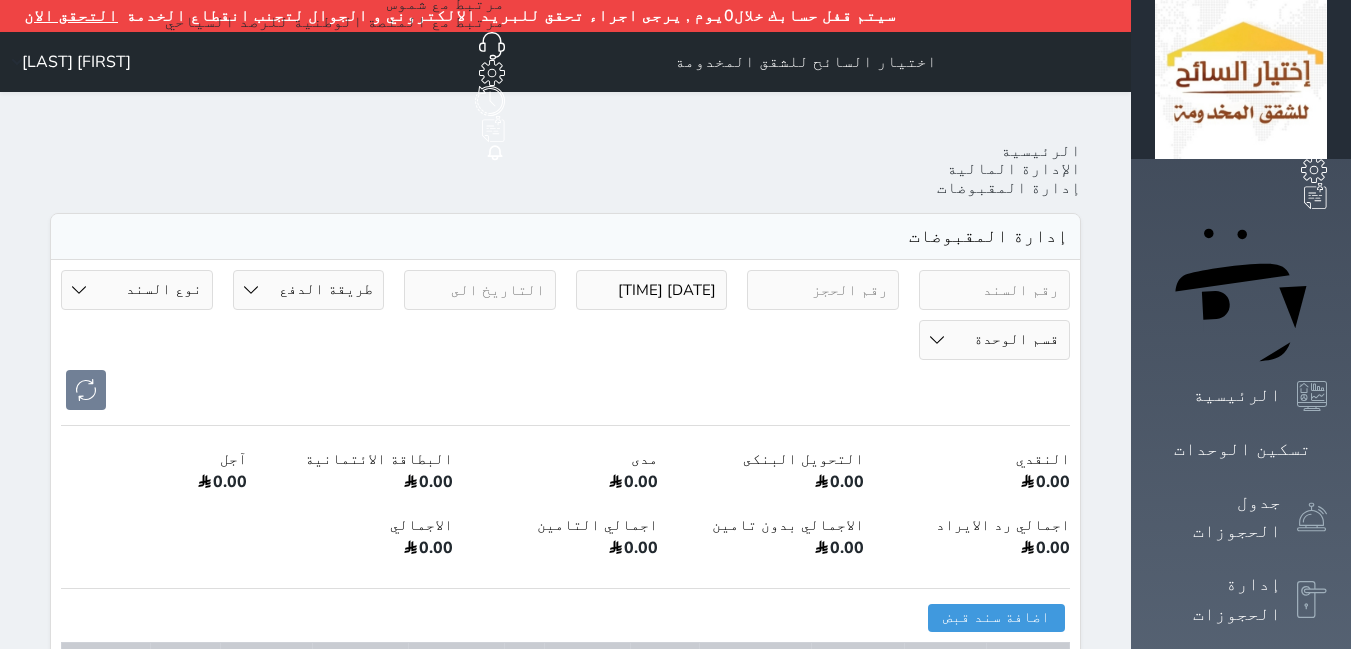 click on "[DATE] [TIME]" at bounding box center [652, 290] 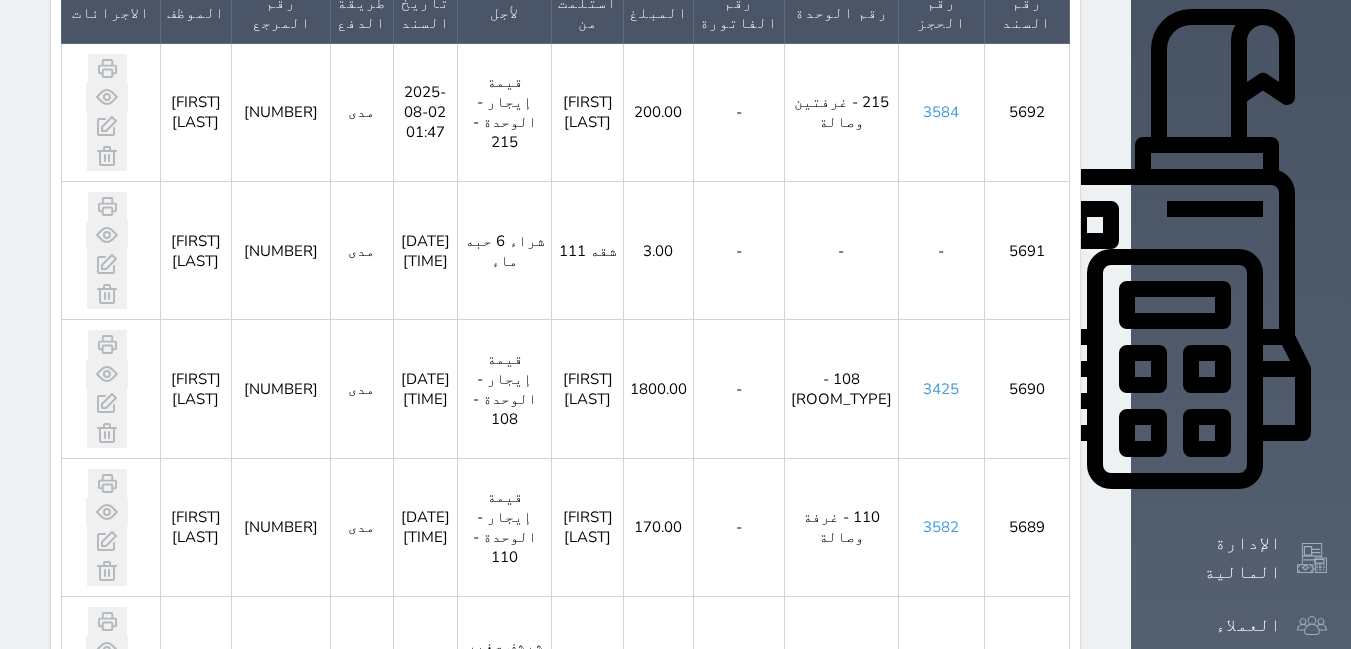 scroll, scrollTop: 0, scrollLeft: 0, axis: both 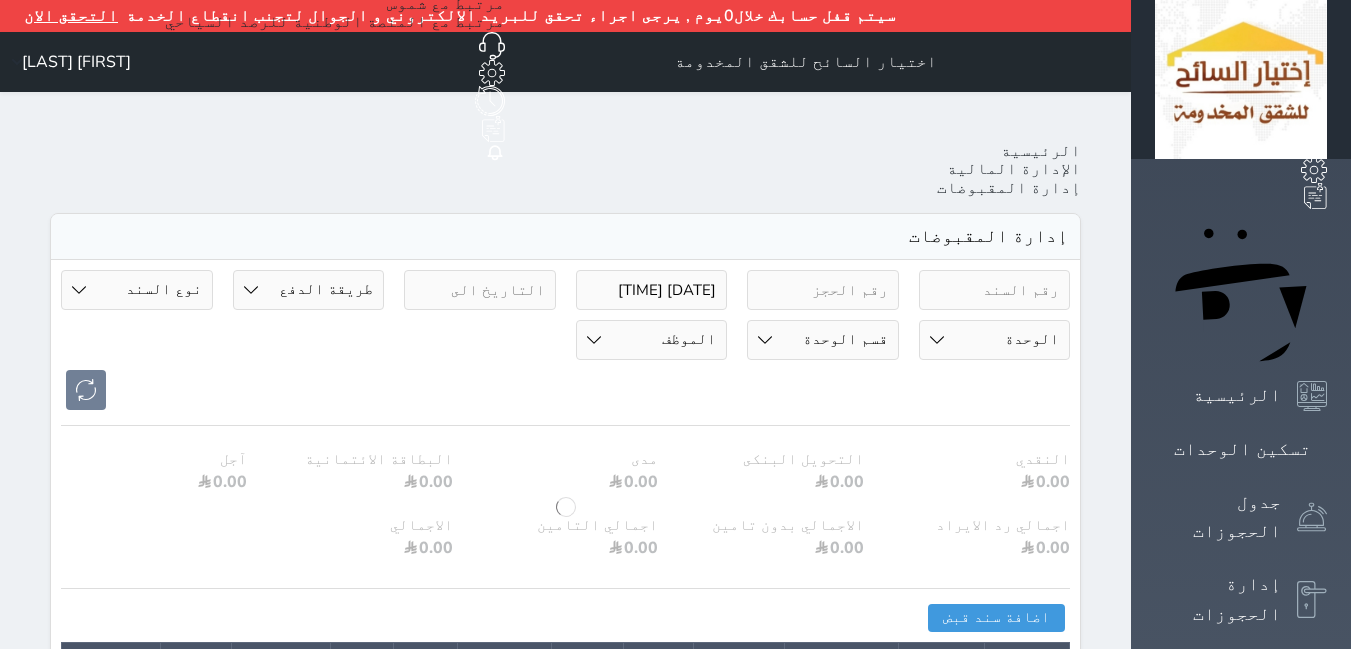 click on "[DATE] [TIME]" at bounding box center (652, 290) 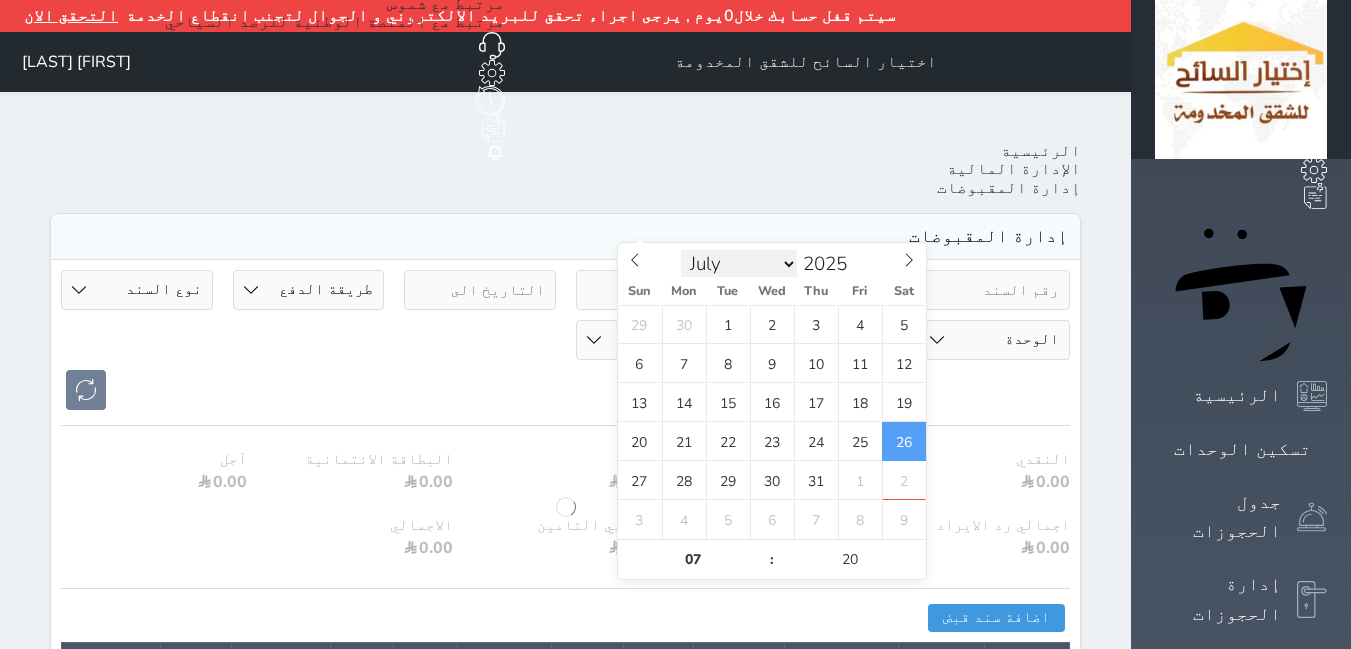 click on "January February March April May June July August September October November December" at bounding box center [739, 264] 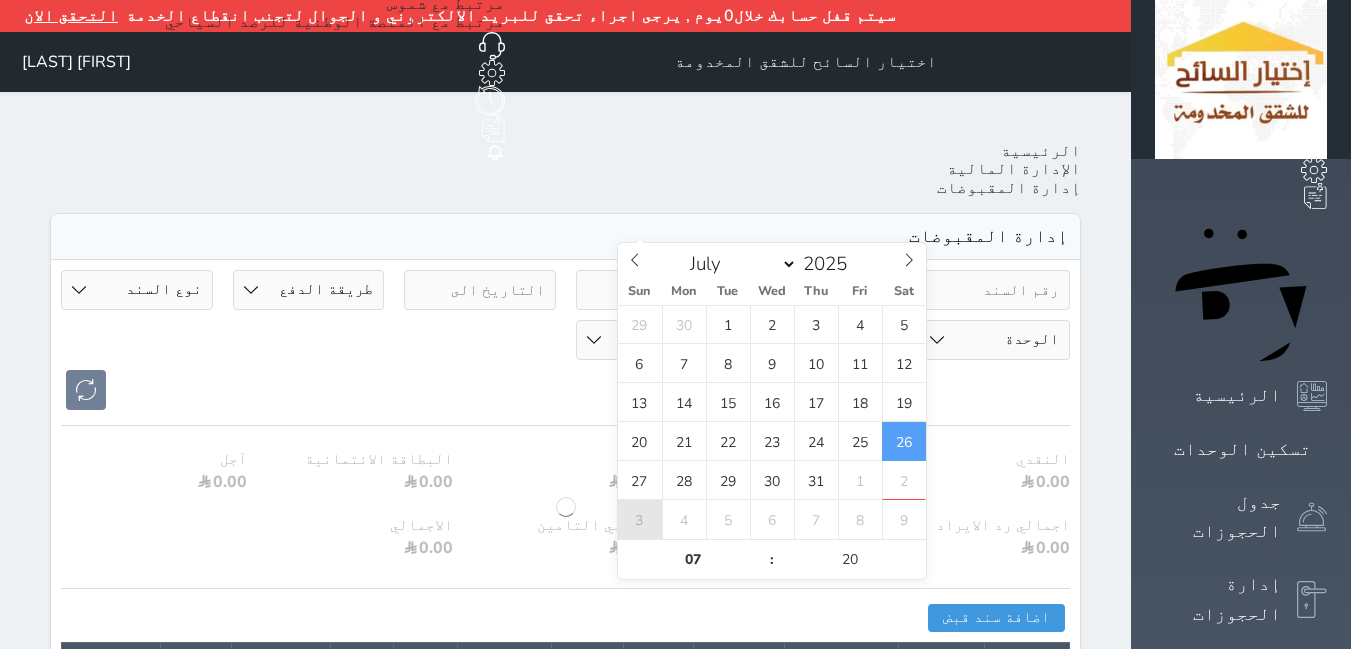 select on "7" 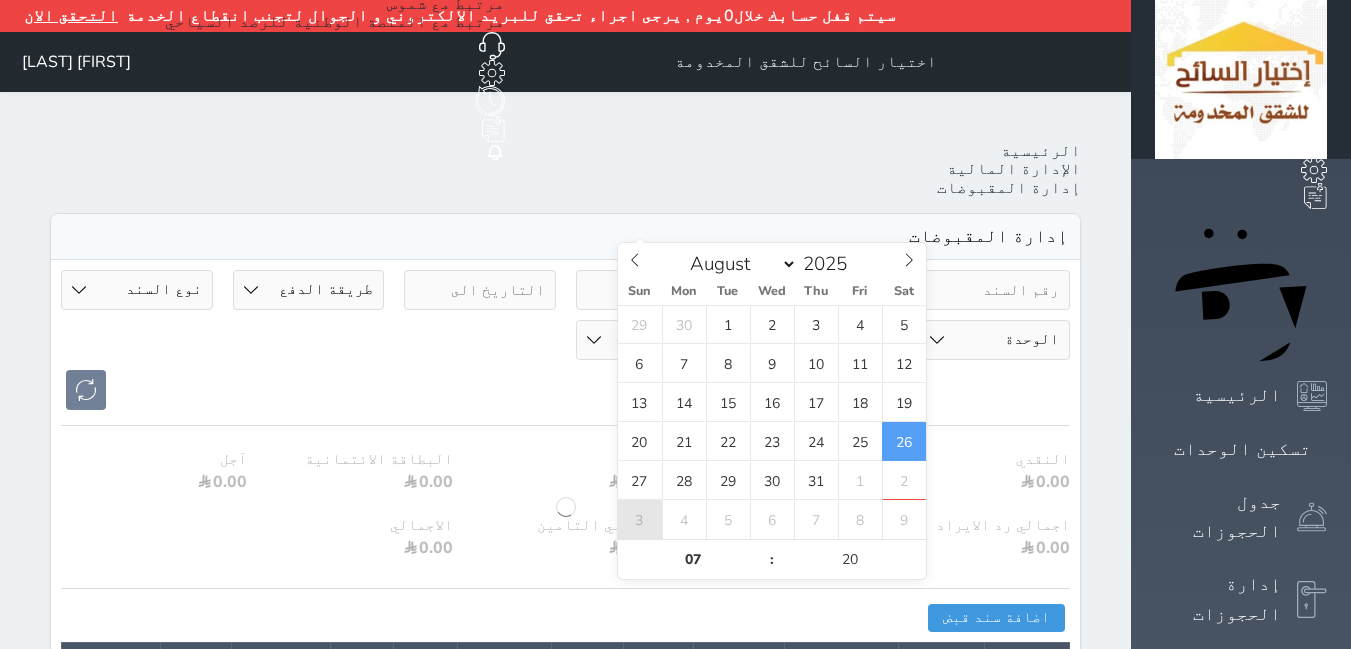 click on "January February March April May June July August September October November December" at bounding box center (739, 264) 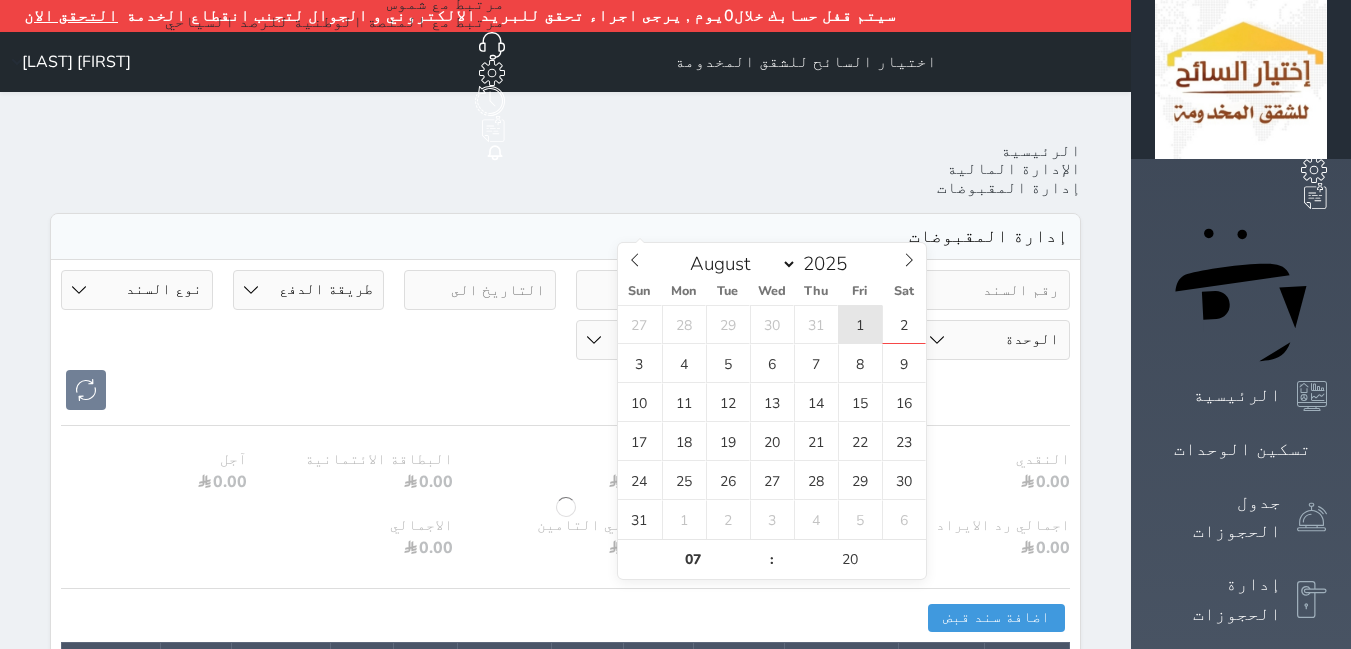 click on "1" at bounding box center (860, 324) 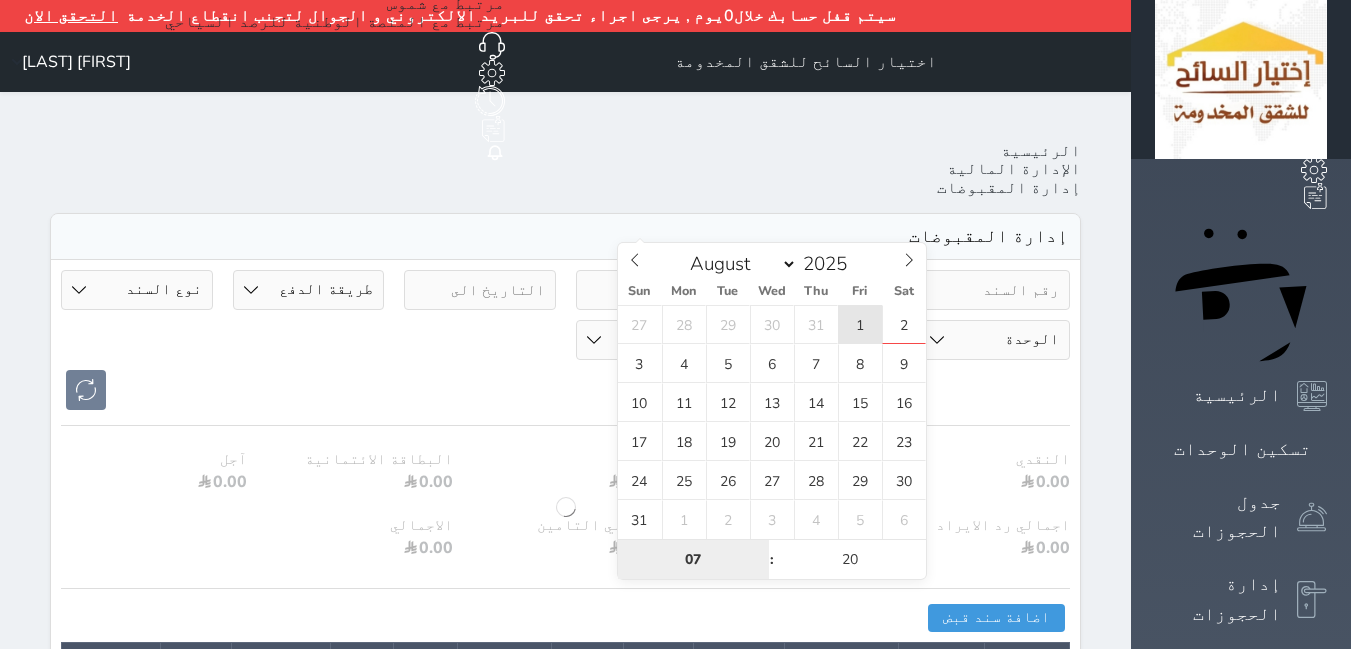 type on "[DATE] [TIME]" 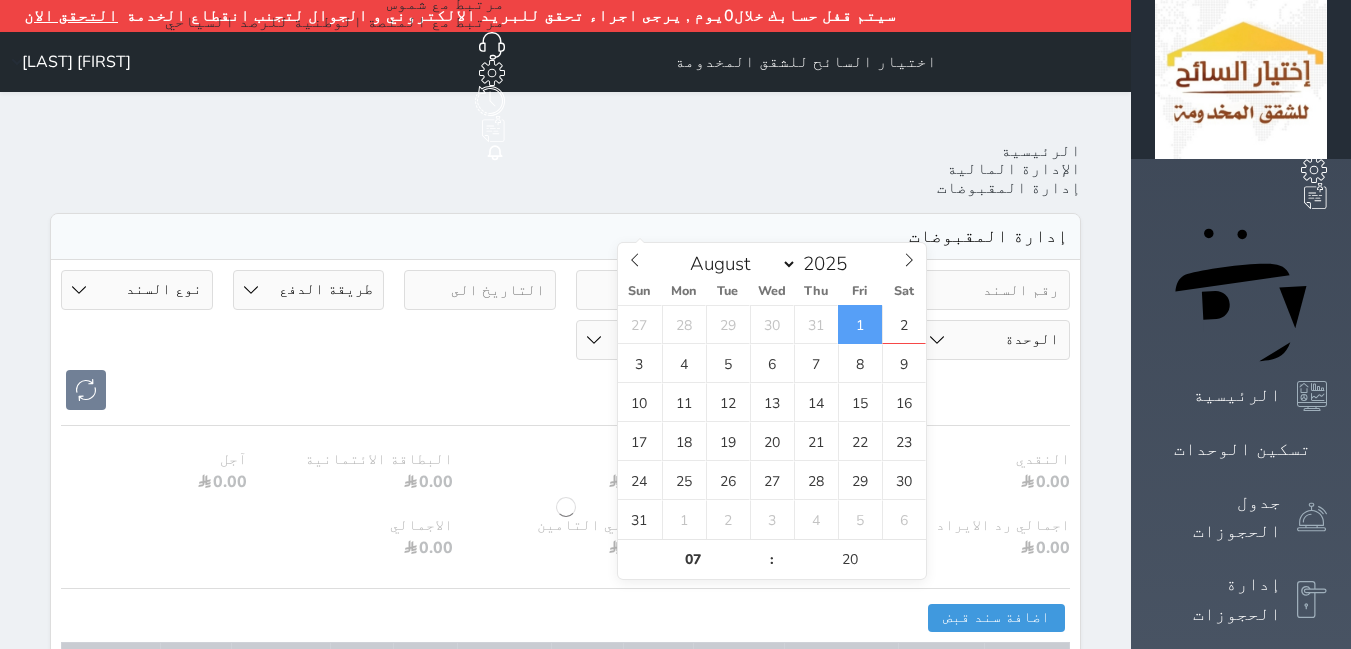 click on "[DATE] [TIME]" at bounding box center (652, 290) 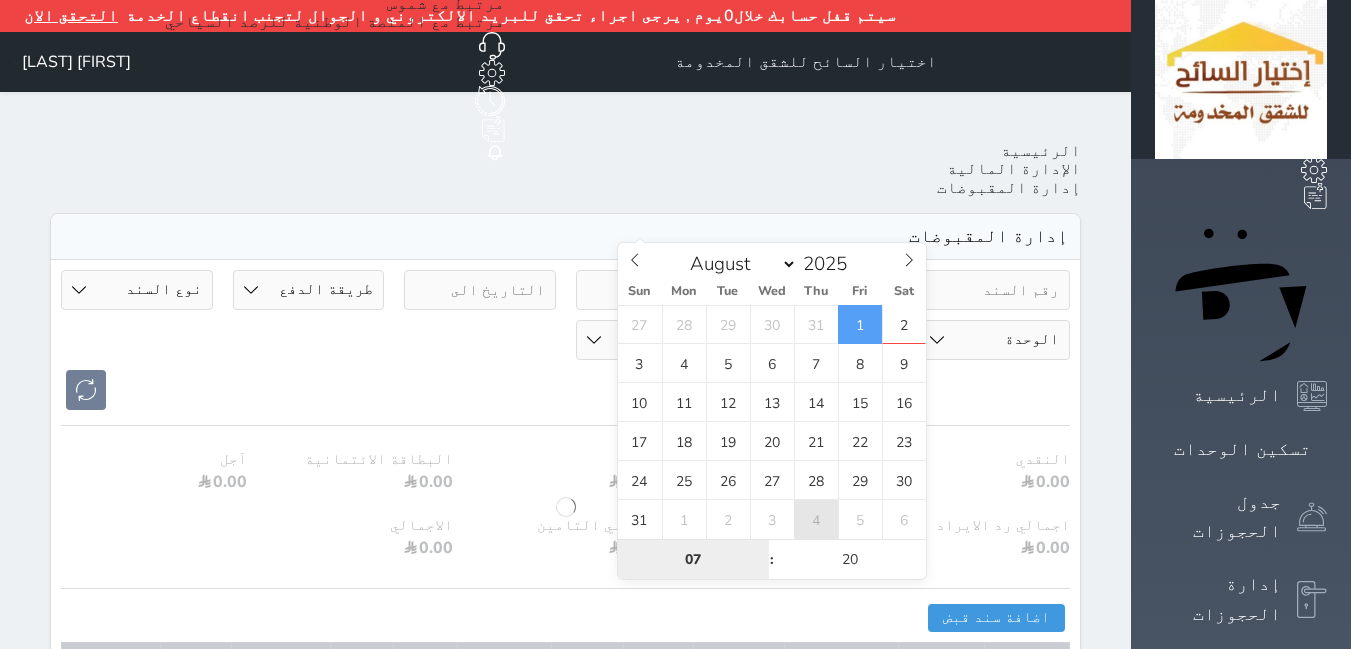 type on "1" 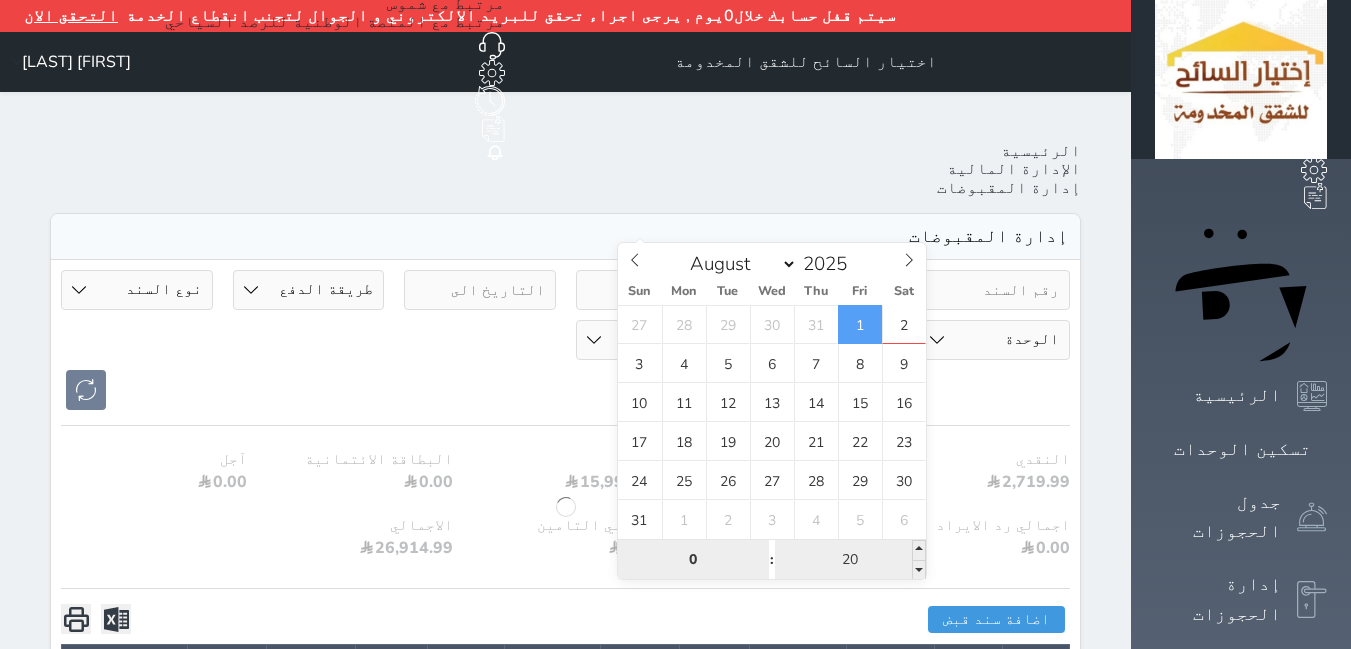 type on "0" 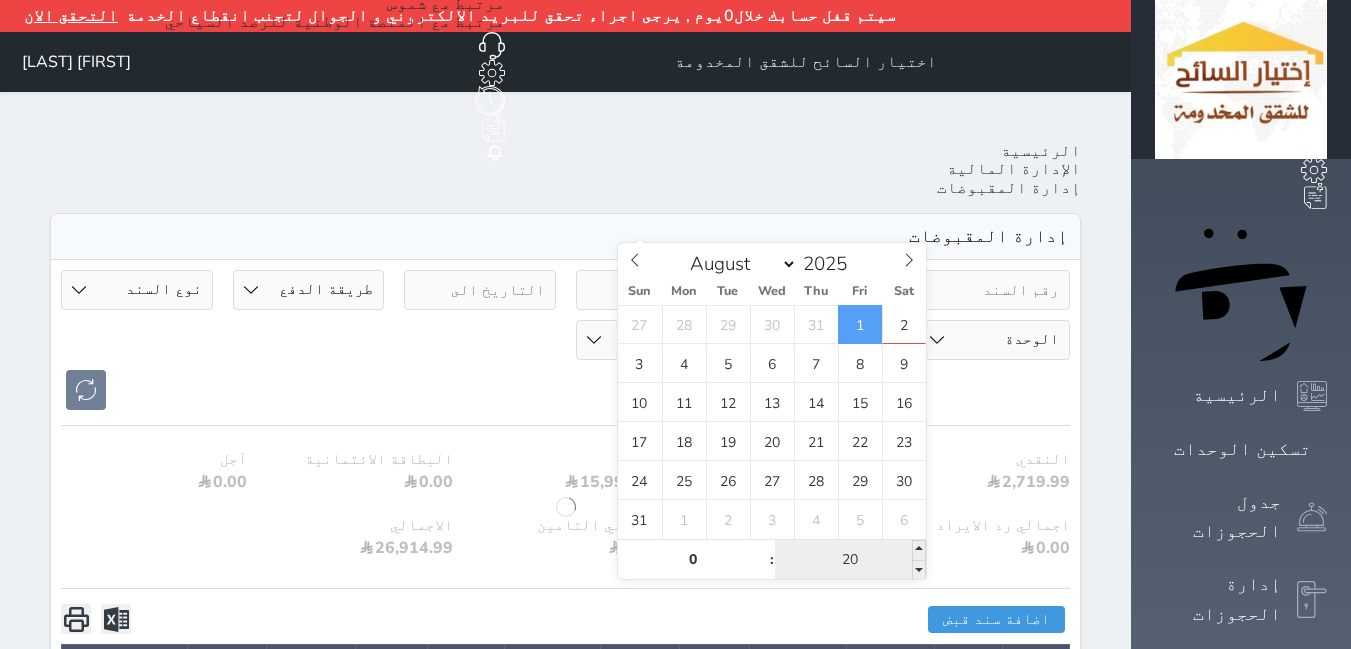 type on "2025-08-01 00:20" 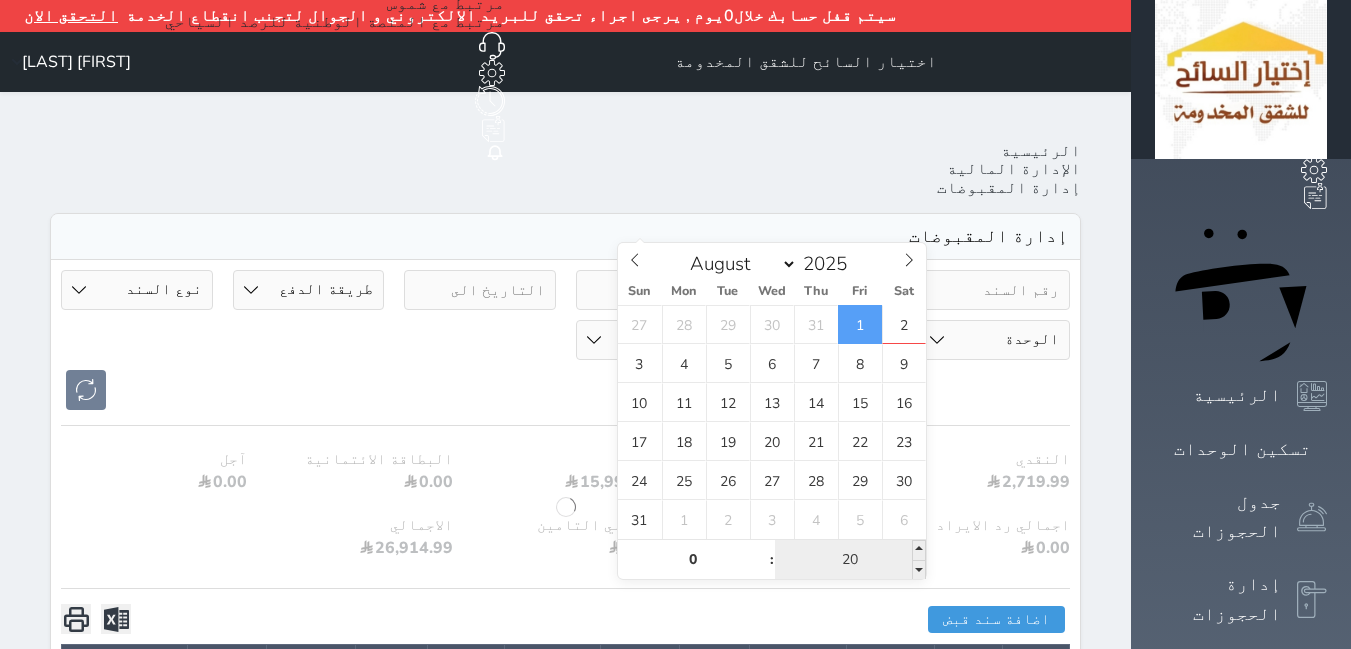 type on "00" 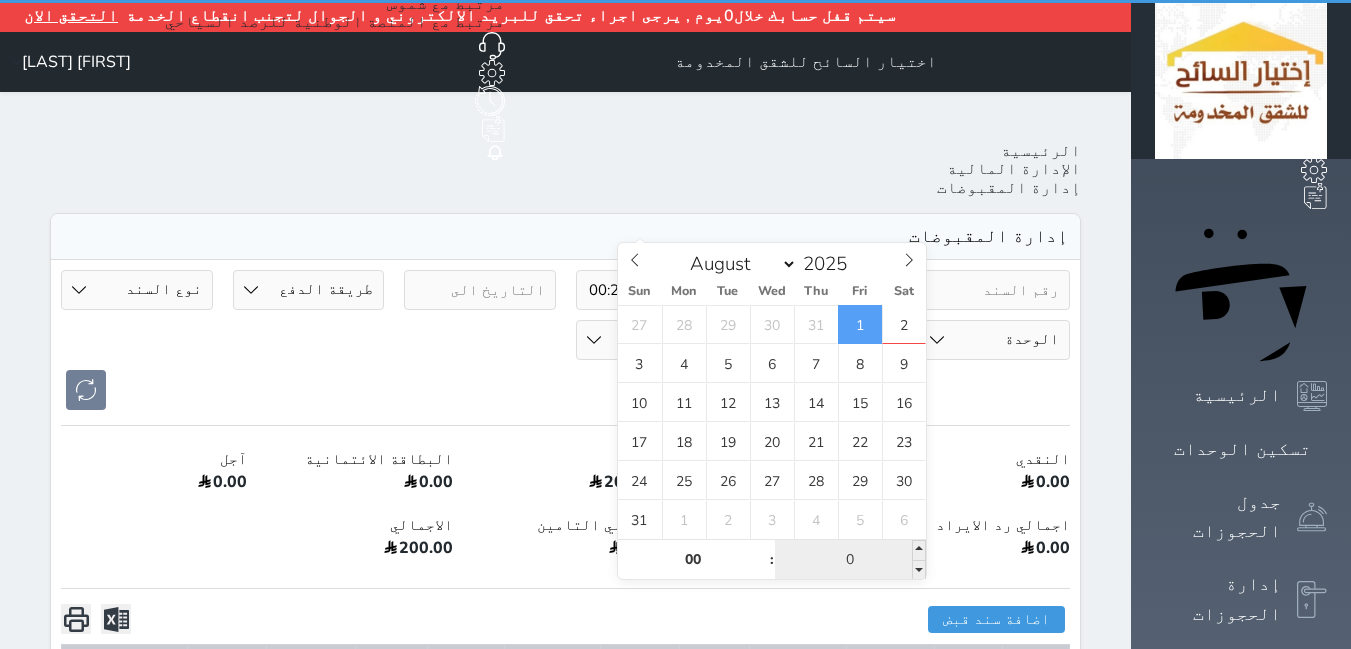 type on "01" 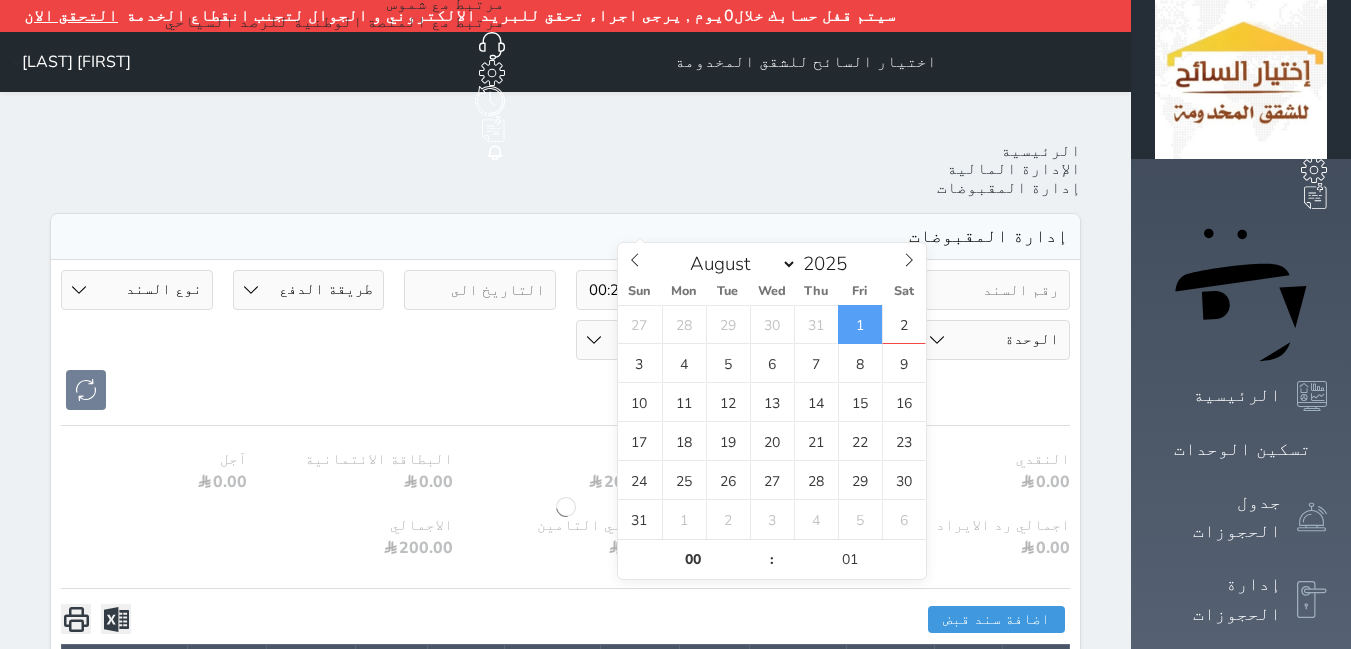 type on "[DATE] [TIME]" 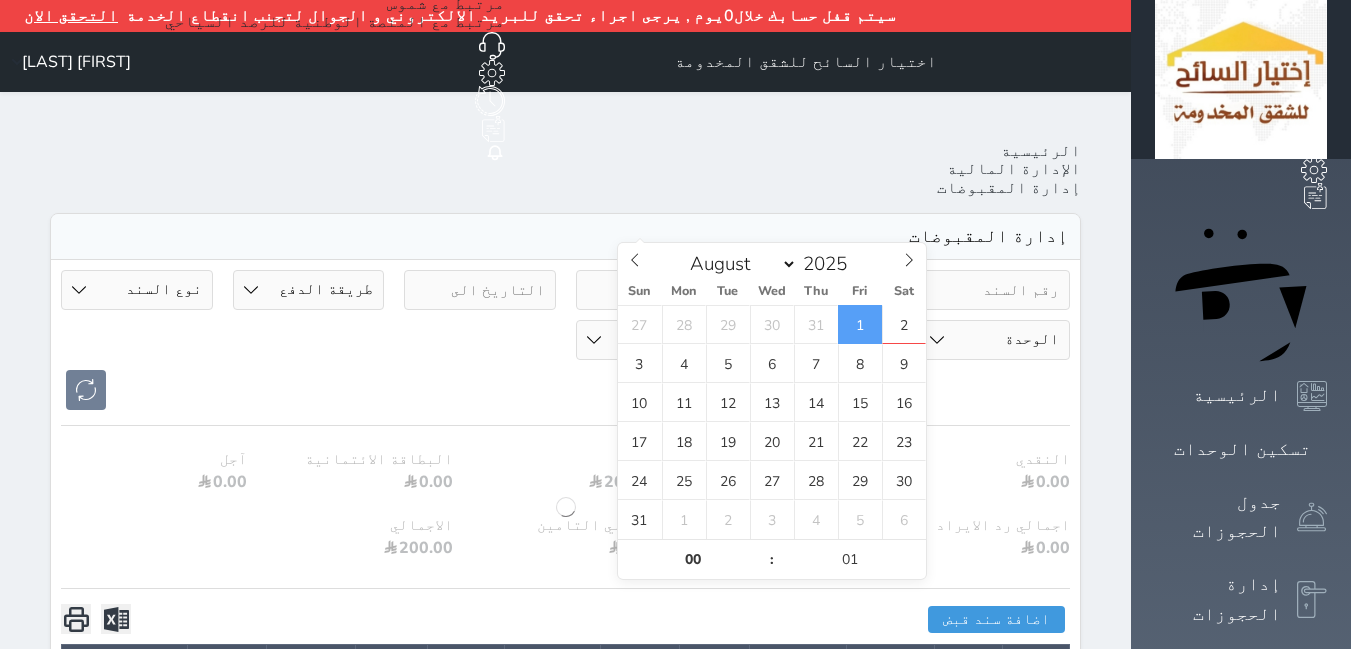click at bounding box center (480, 290) 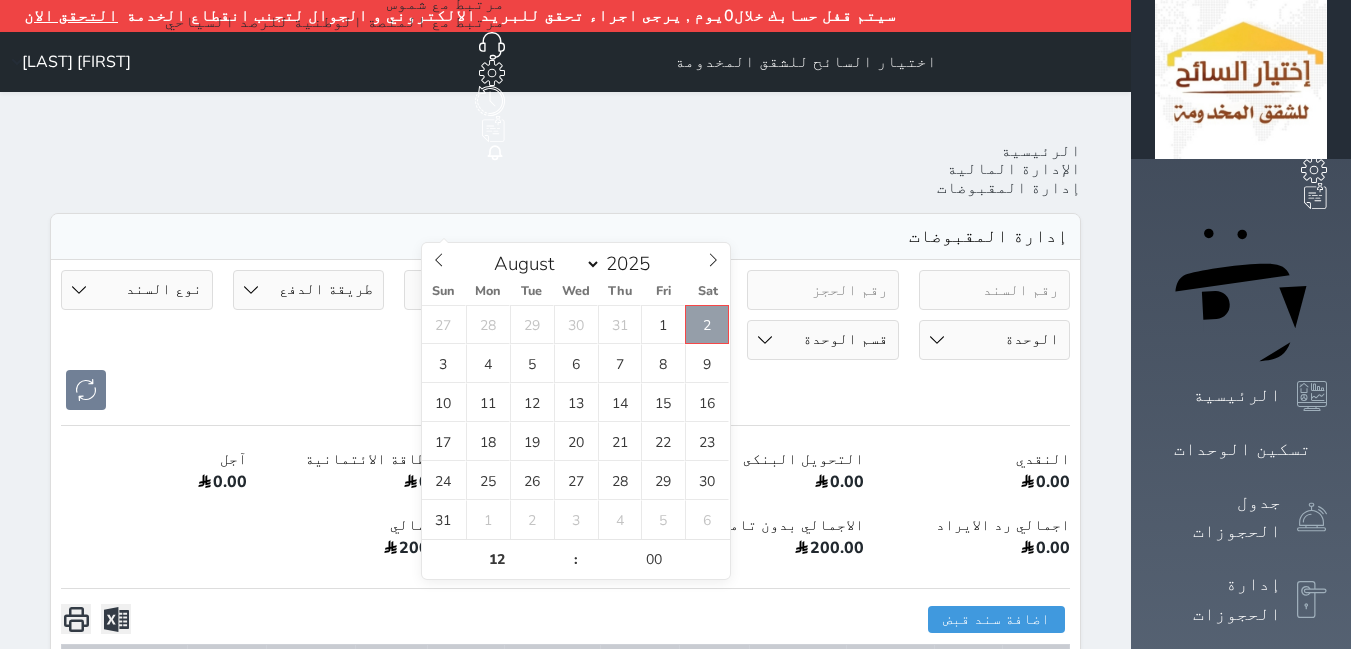 click on "2" at bounding box center (707, 324) 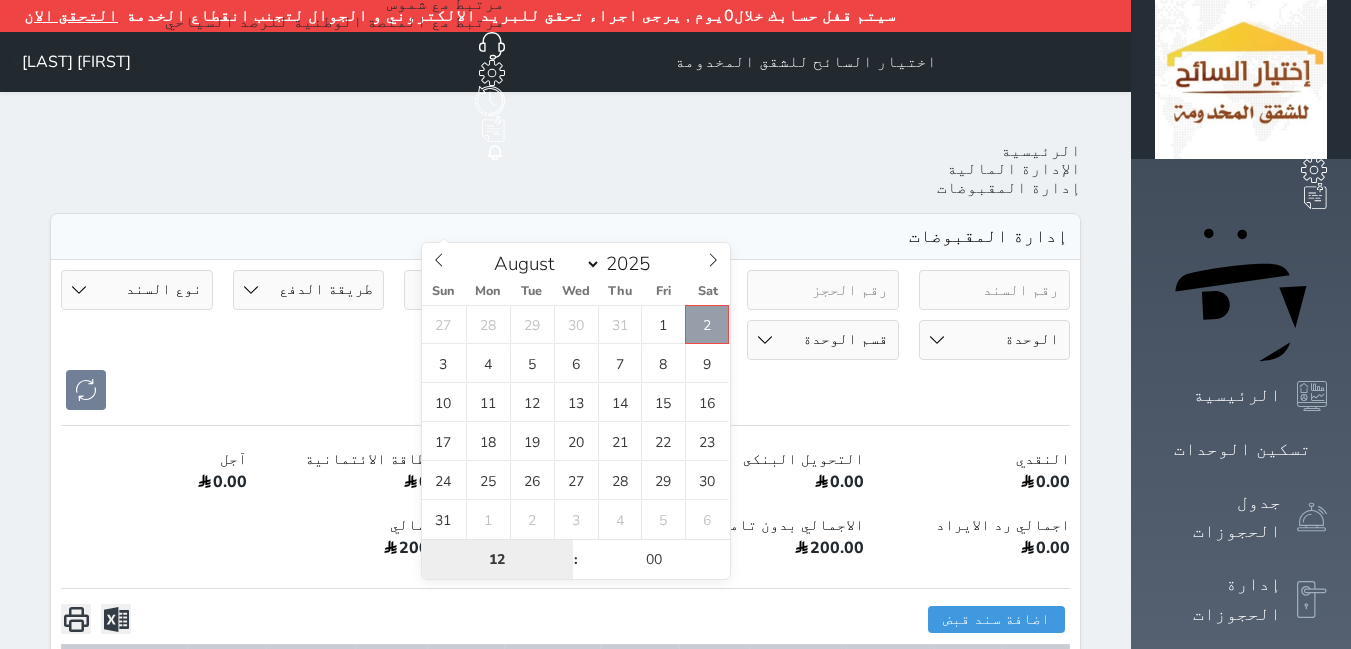 type on "2025-08-02 12:00" 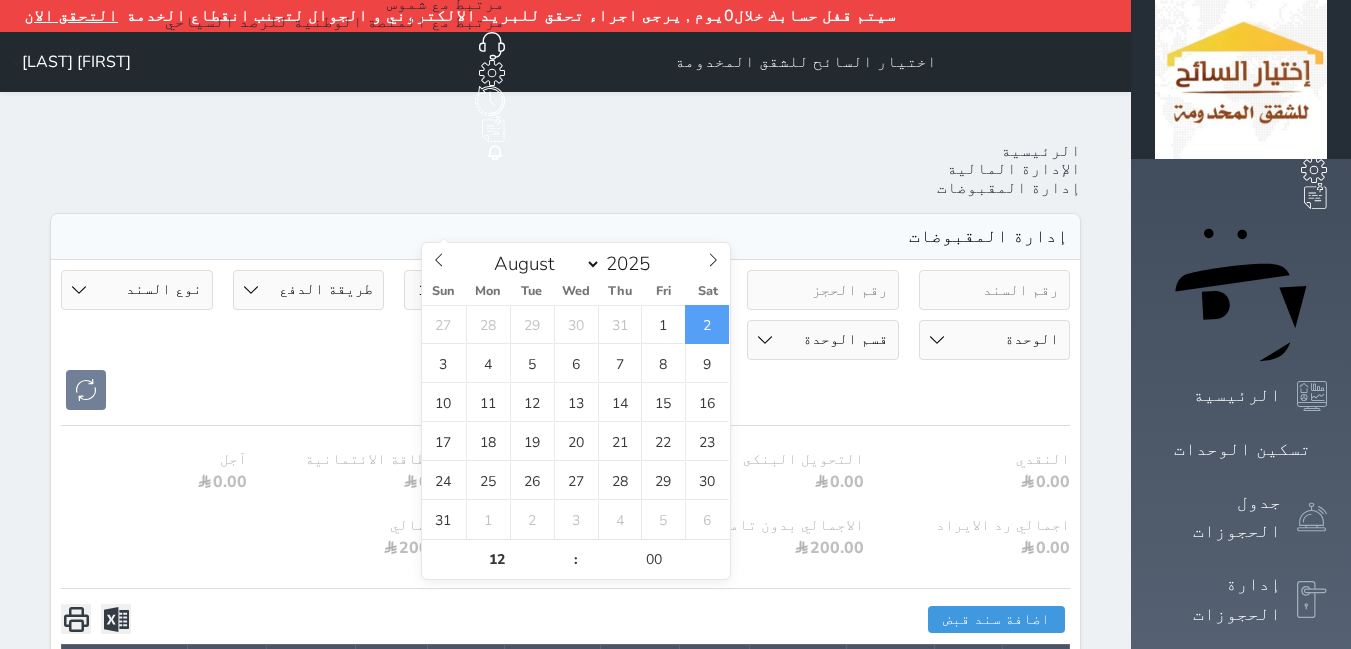 click on "2025-08-02 12:00" at bounding box center [480, 290] 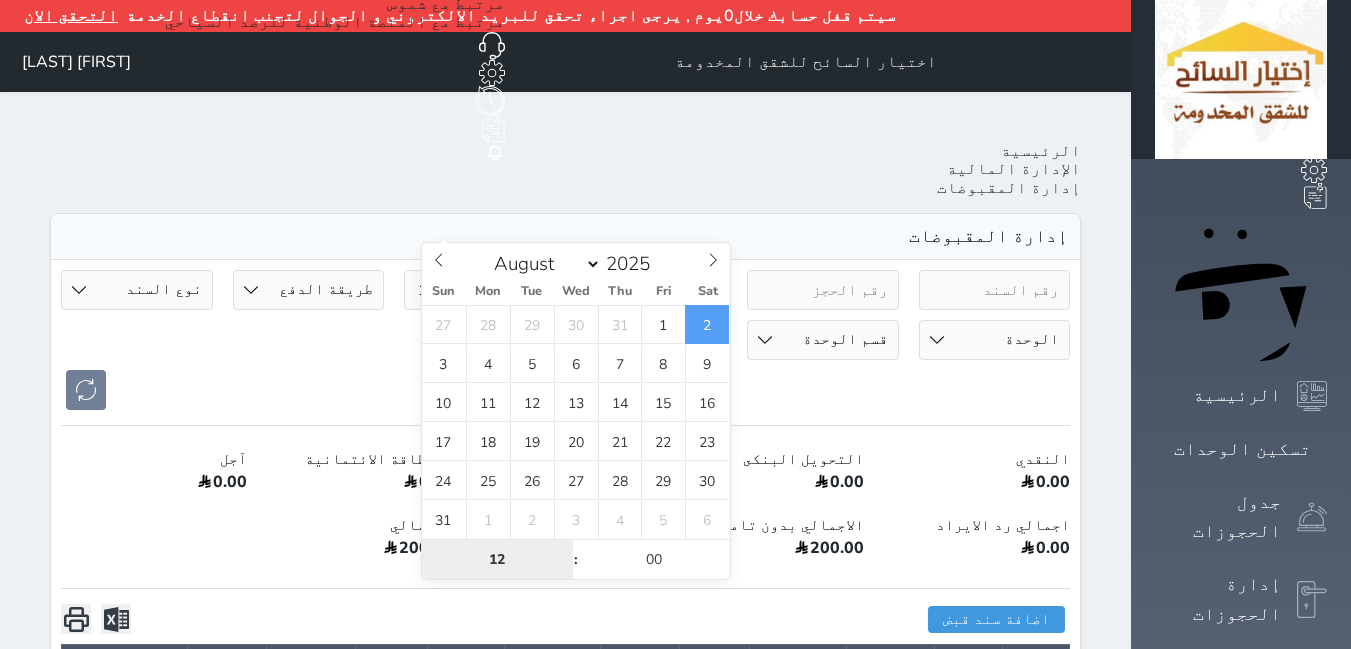 type on "7" 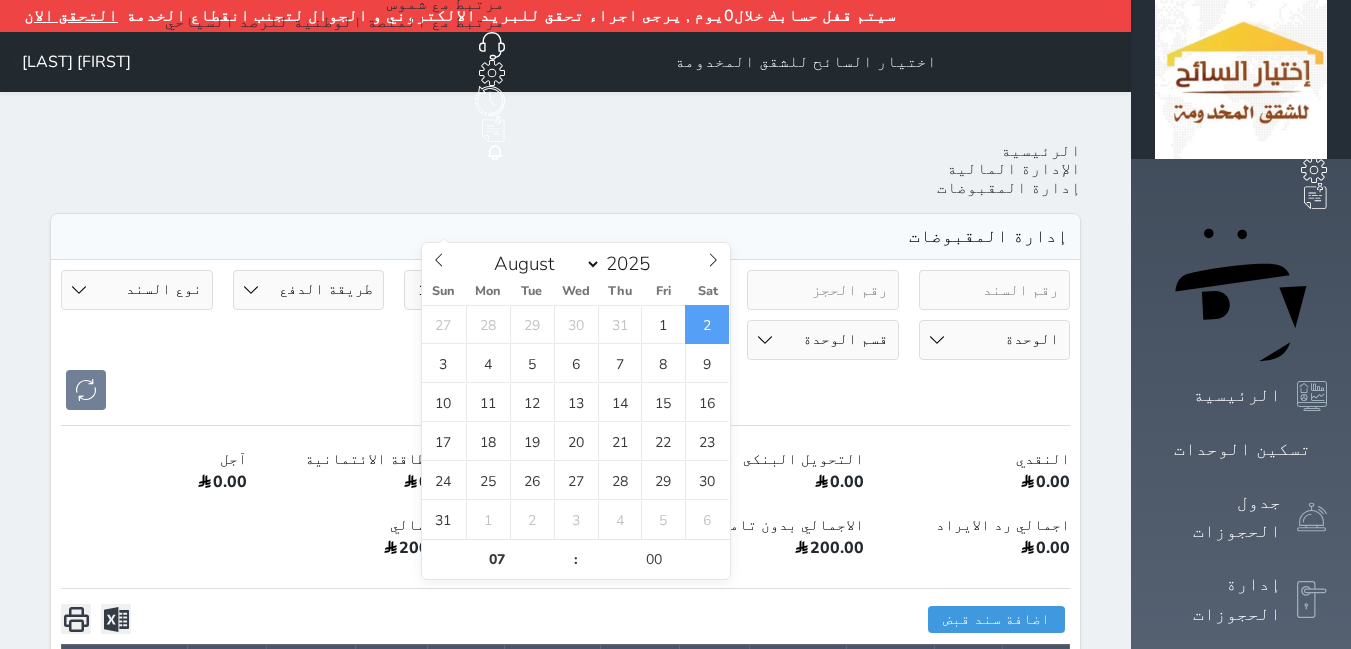 type on "2025-08-02 07:00" 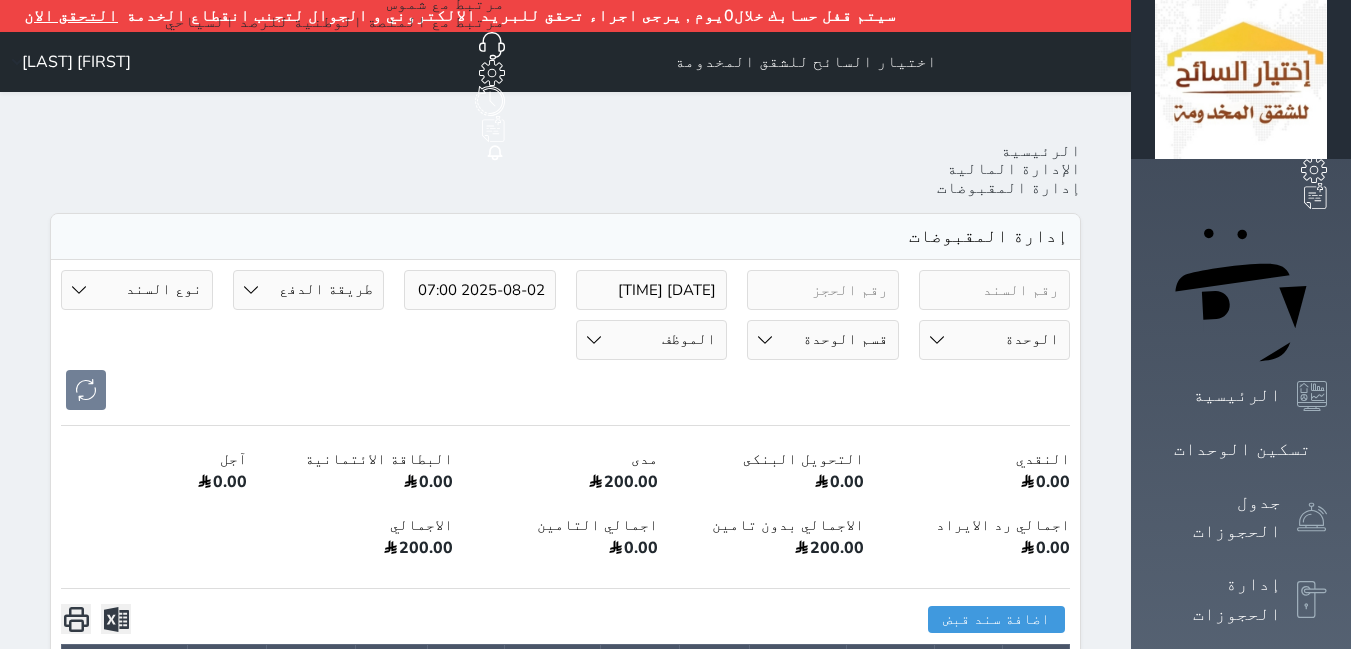 click on "النقدي   0.00     التحويل البنكى   0.00     مدى   200.00     البطاقة الائتمانية   0.00    آجل   0.00    اجمالي رد الايراد   0.00    الاجمالي بدون تامين
200.00    اجمالي التامين
0.00    الاجمالي   200.00" at bounding box center [565, 507] 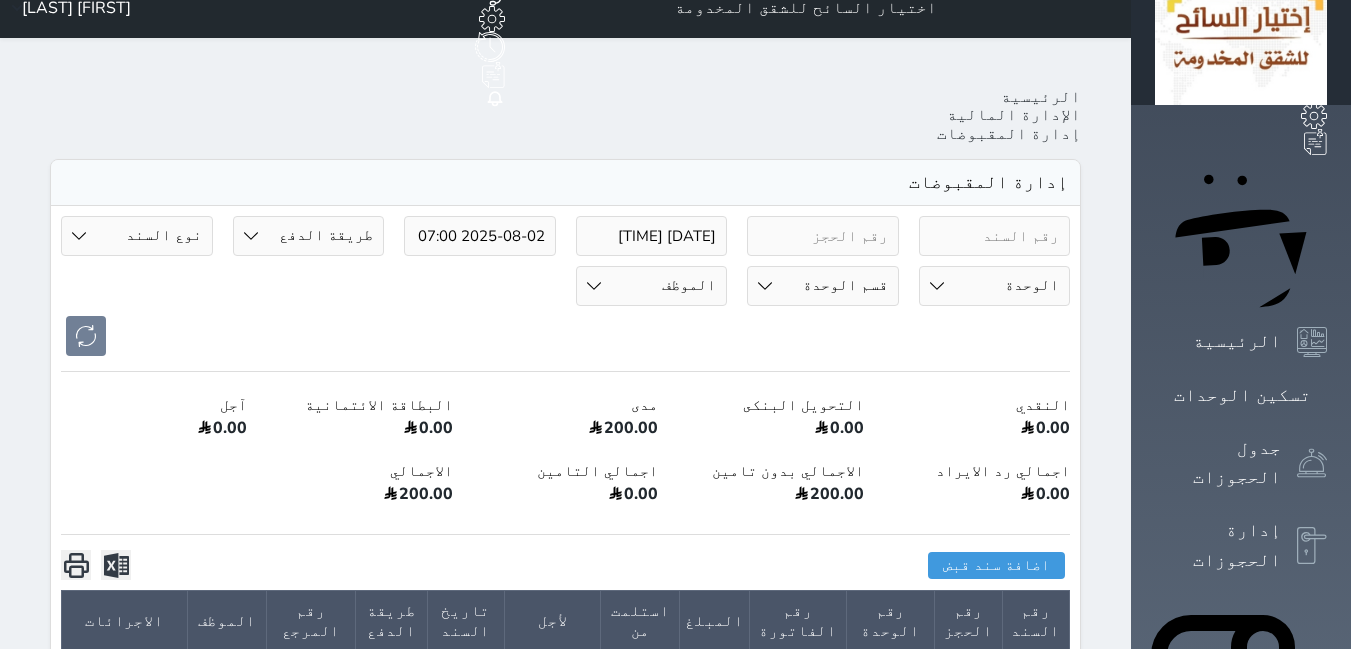 scroll, scrollTop: 0, scrollLeft: 0, axis: both 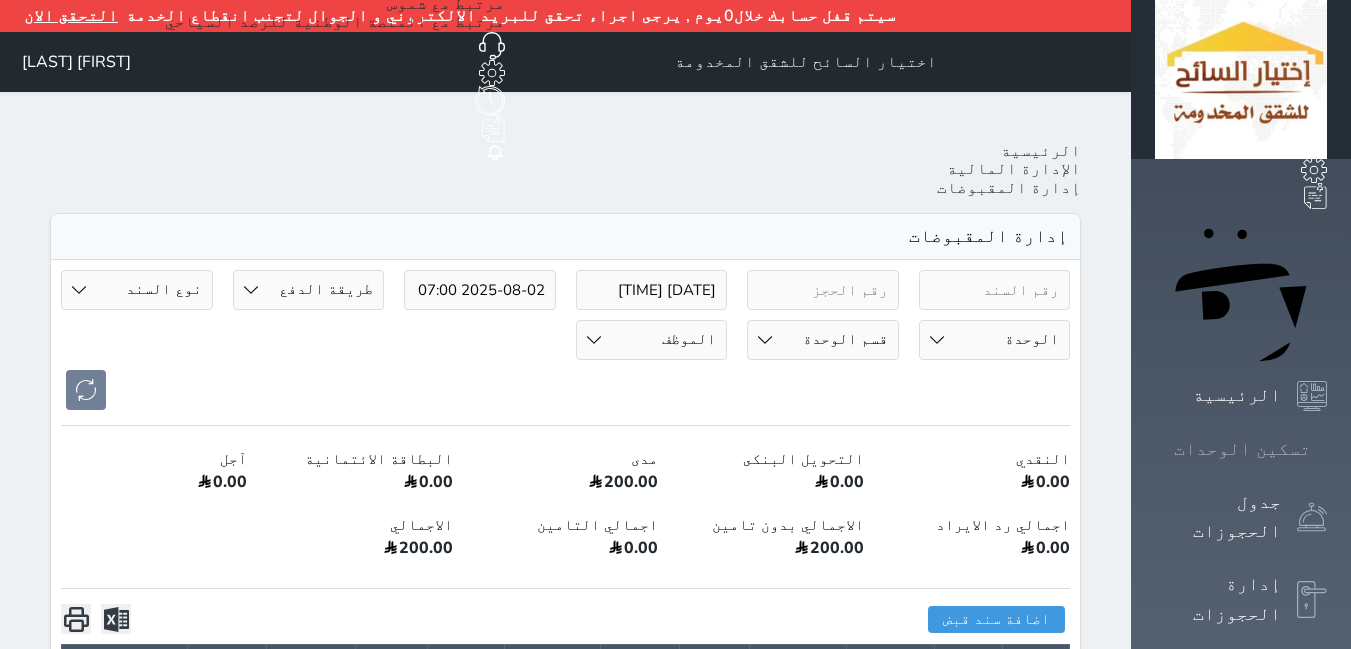 click on "تسكين الوحدات" at bounding box center (1242, 449) 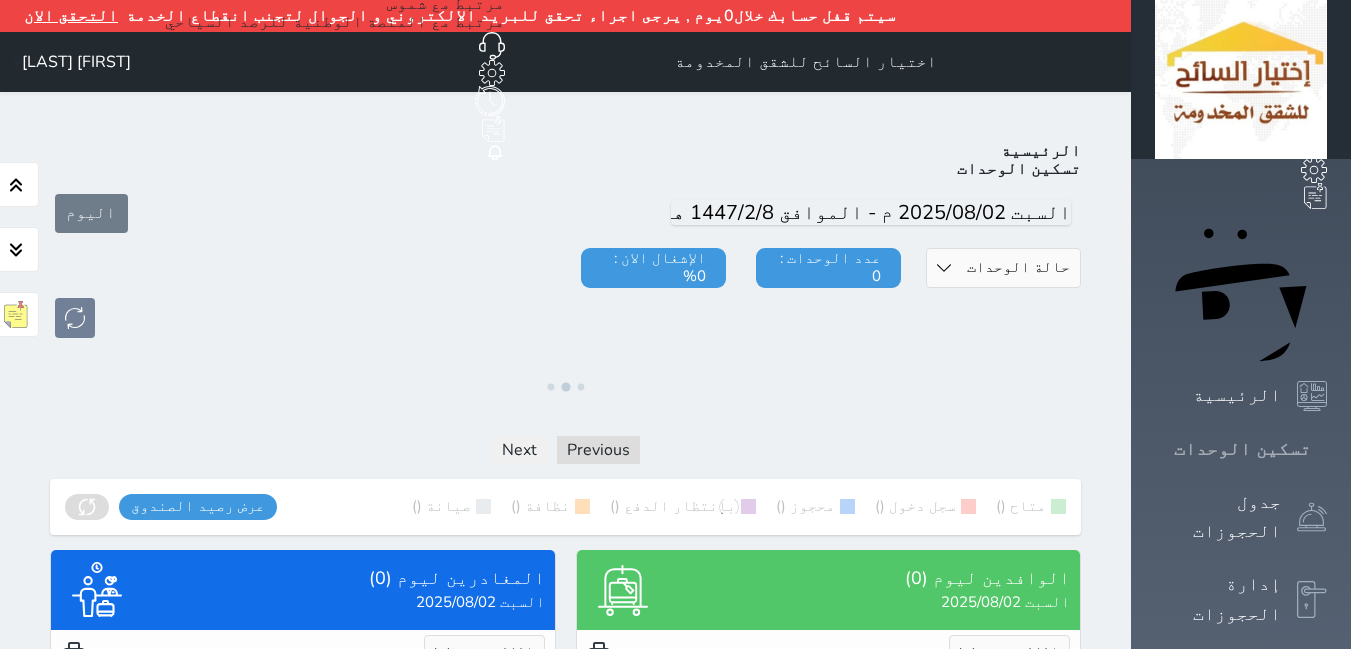 click on "تسكين الوحدات" at bounding box center (1242, 449) 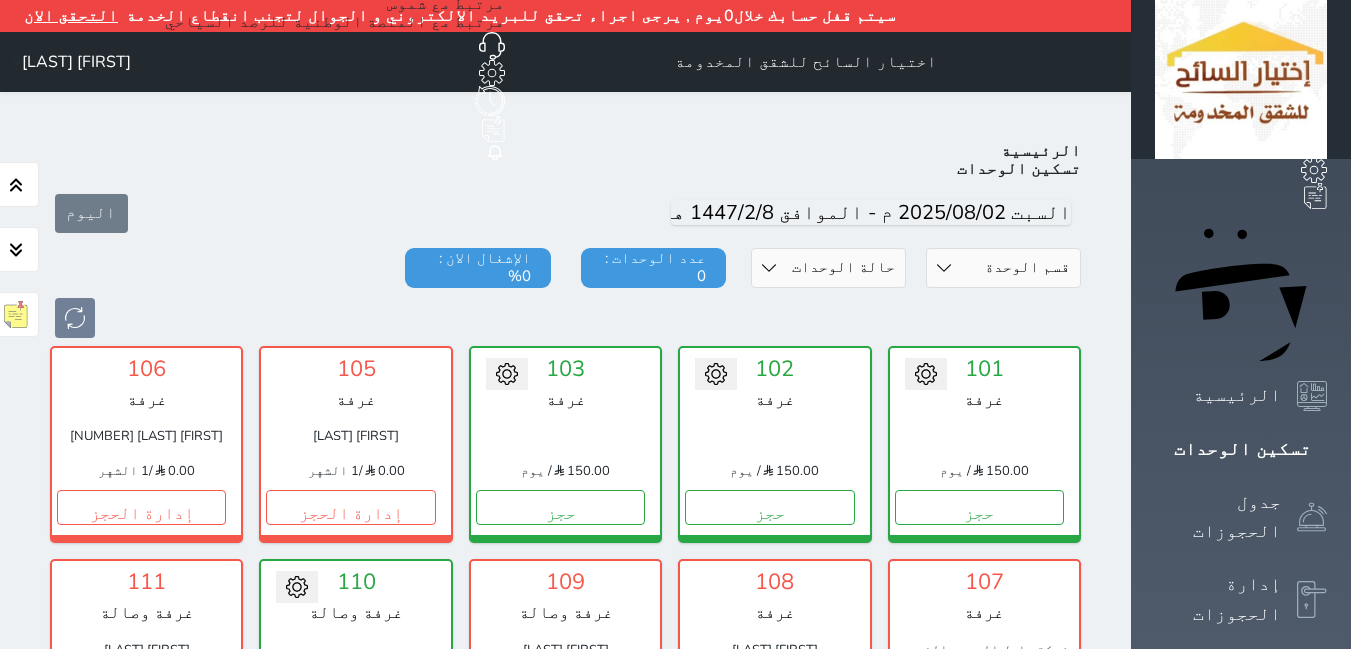 scroll, scrollTop: 110, scrollLeft: 0, axis: vertical 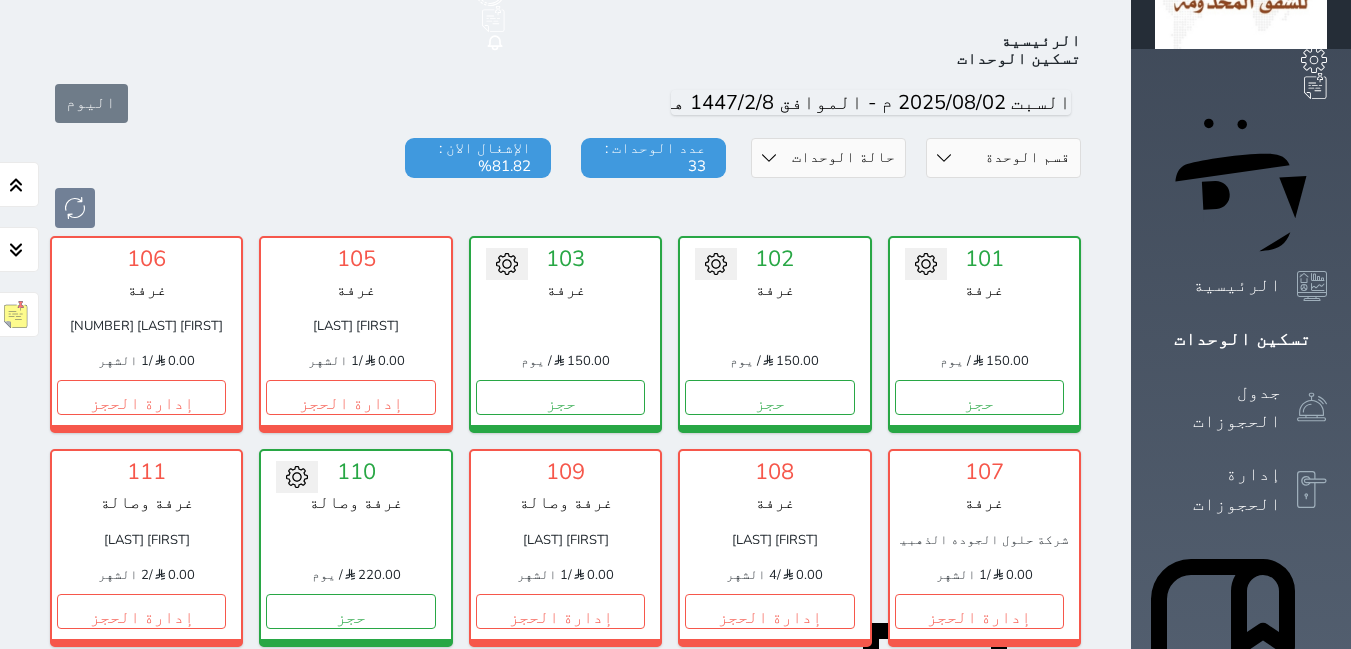 click on "تسكين الوحدات" at bounding box center (1241, 339) 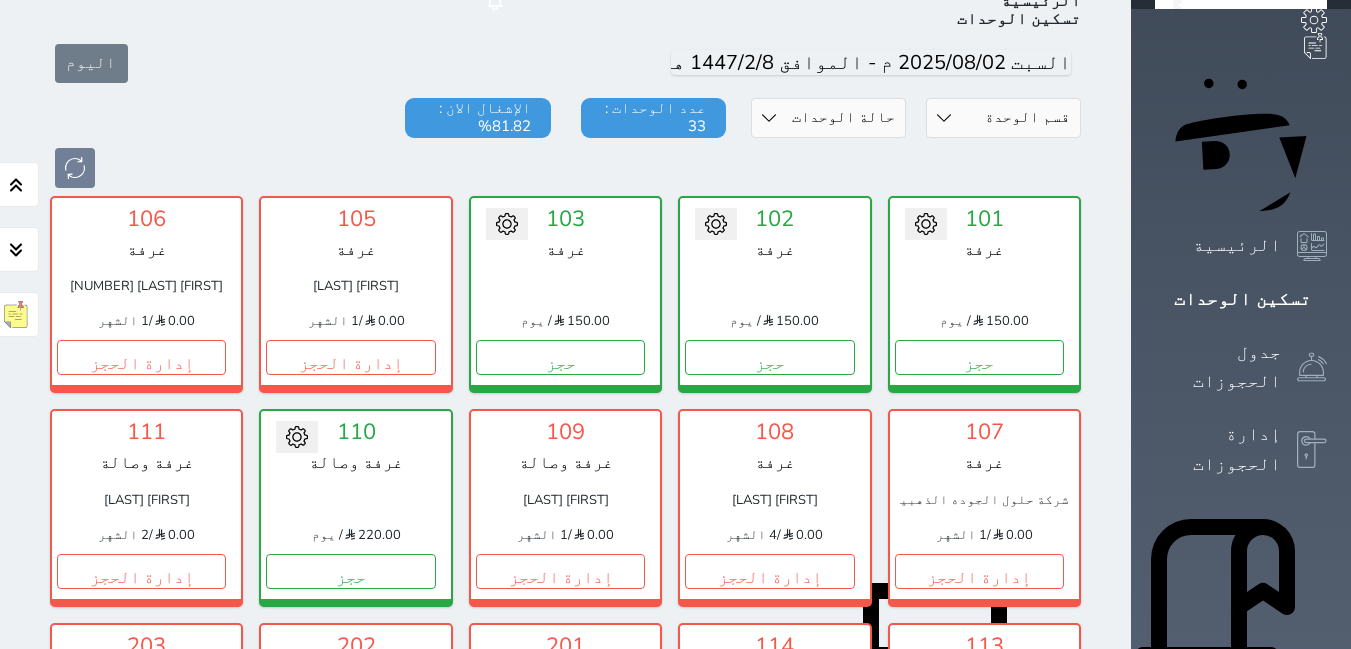 scroll, scrollTop: 0, scrollLeft: 0, axis: both 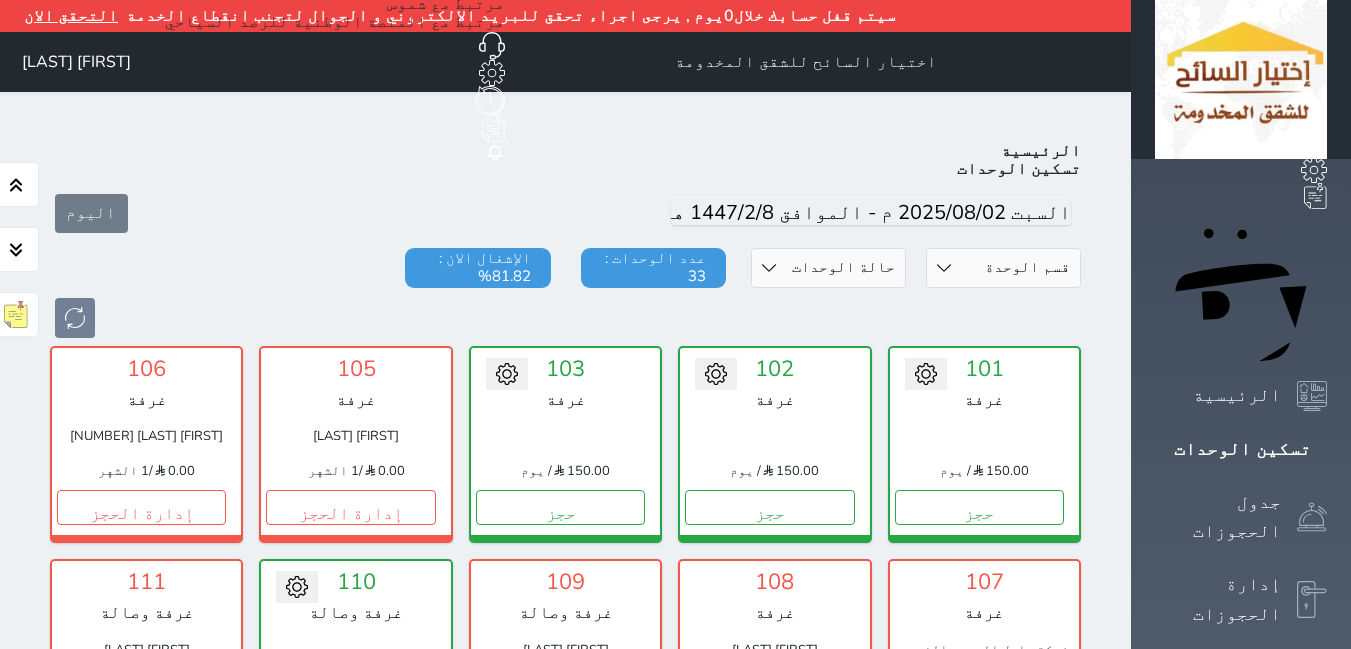 click on "تسكين الوحدات" at bounding box center [1241, 449] 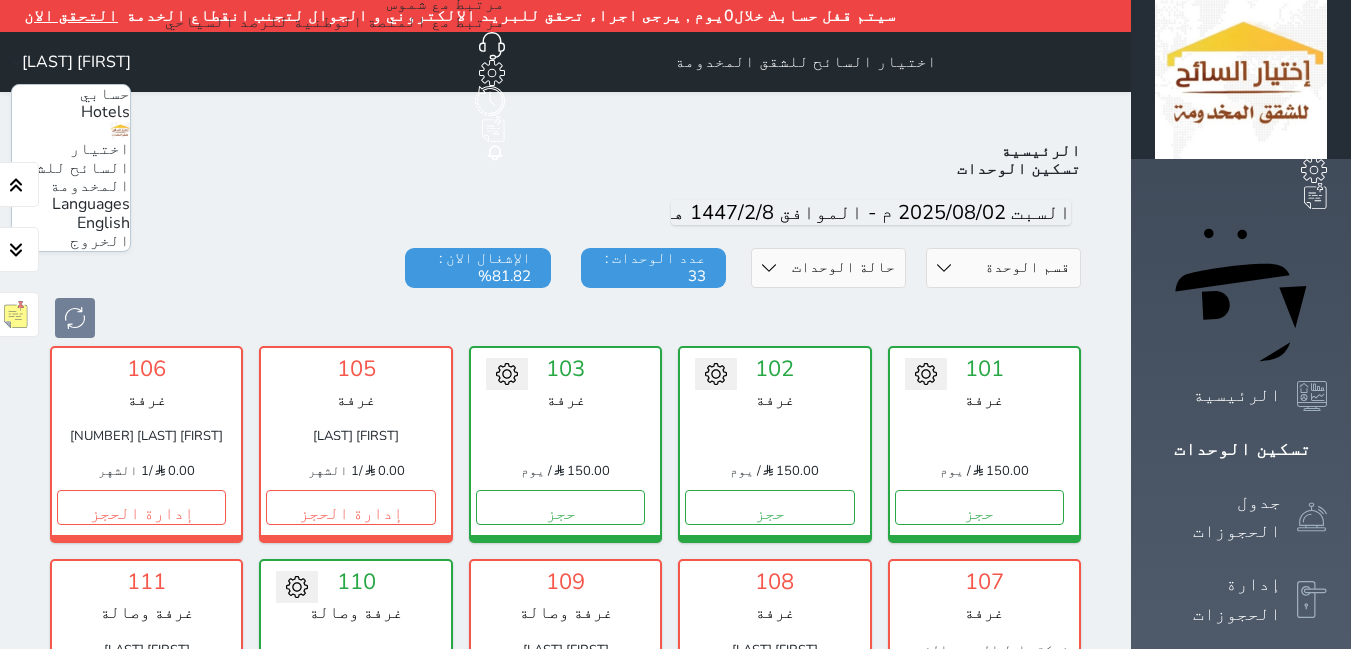 click on "الخروج" at bounding box center [100, 241] 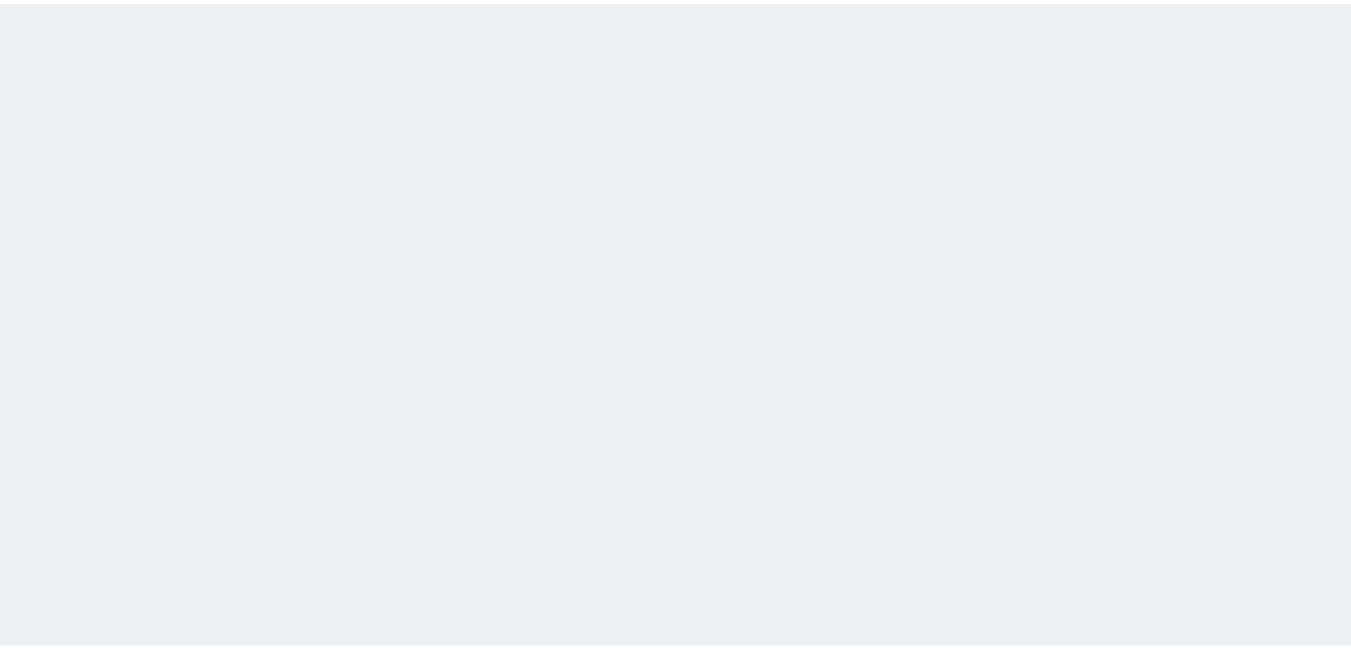 scroll, scrollTop: 0, scrollLeft: 0, axis: both 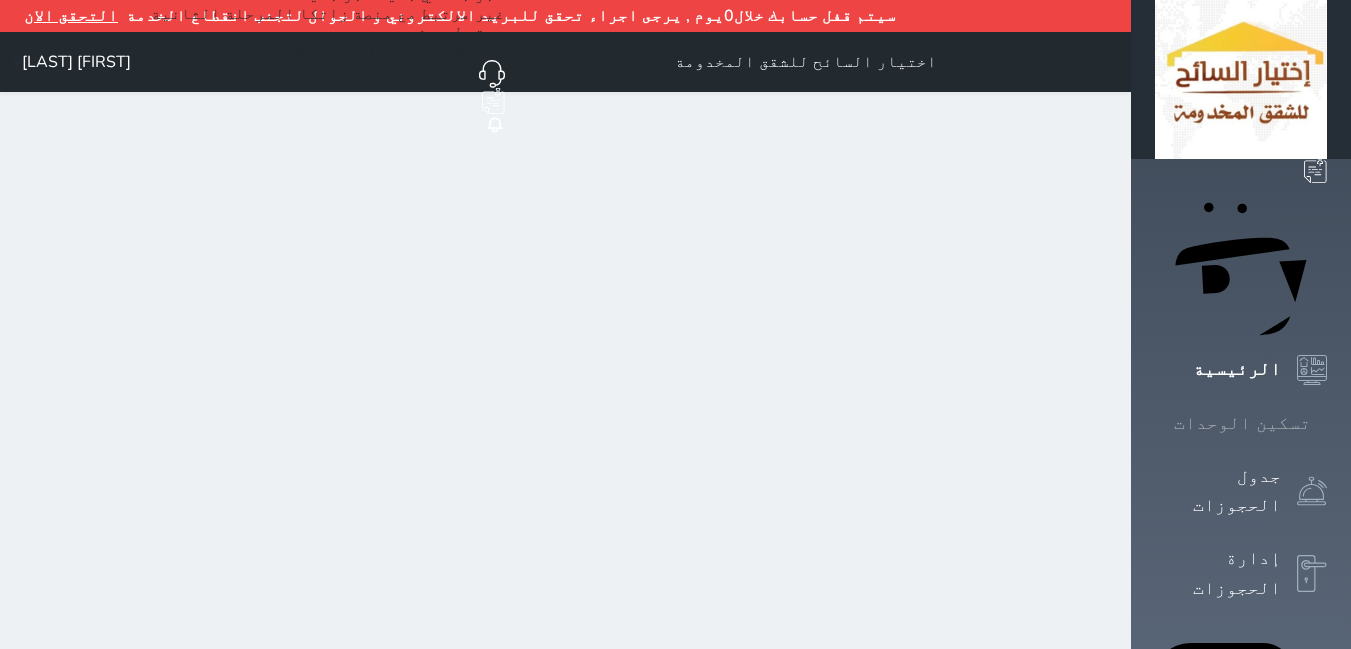 click at bounding box center (1327, 423) 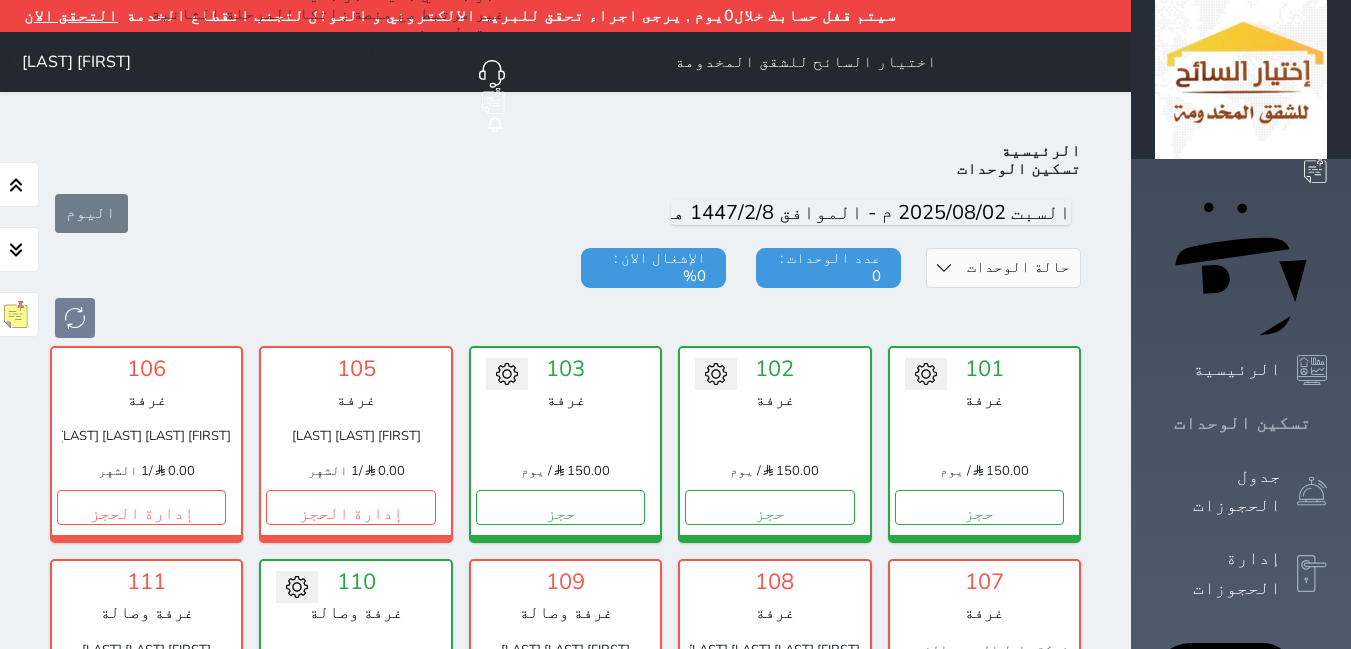 scroll, scrollTop: 110, scrollLeft: 0, axis: vertical 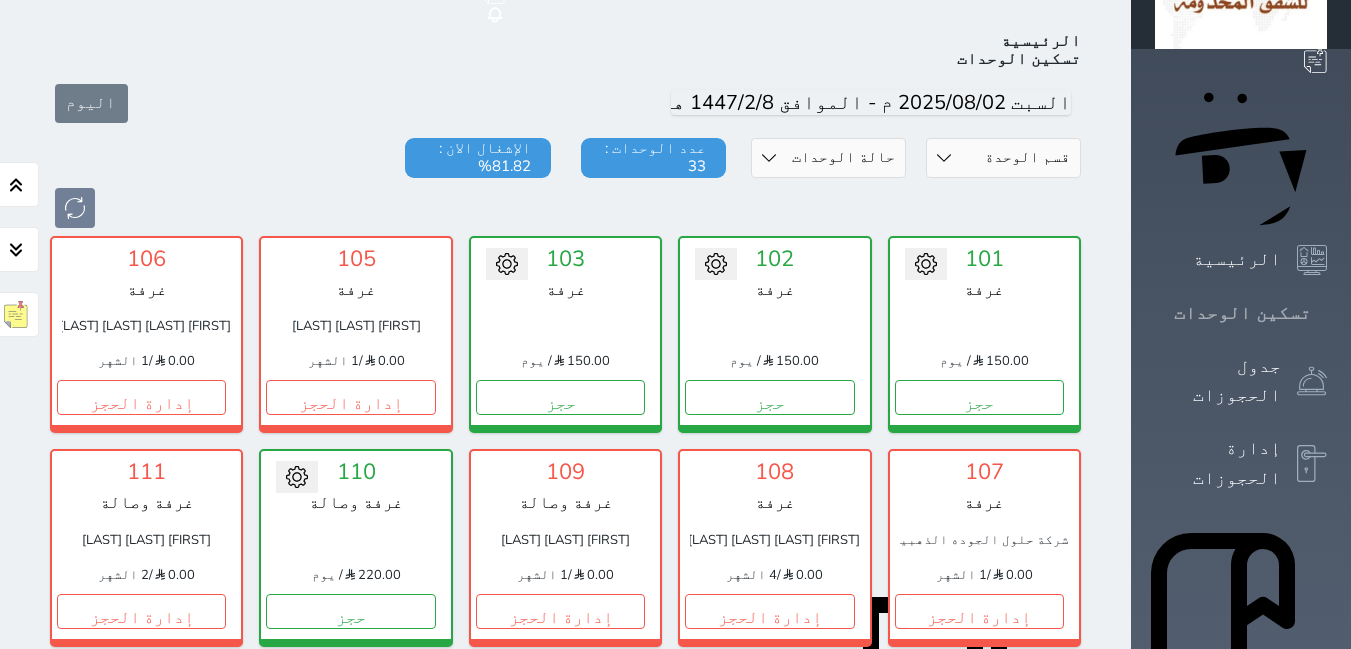 click on "تسكين الوحدات" at bounding box center [1241, 313] 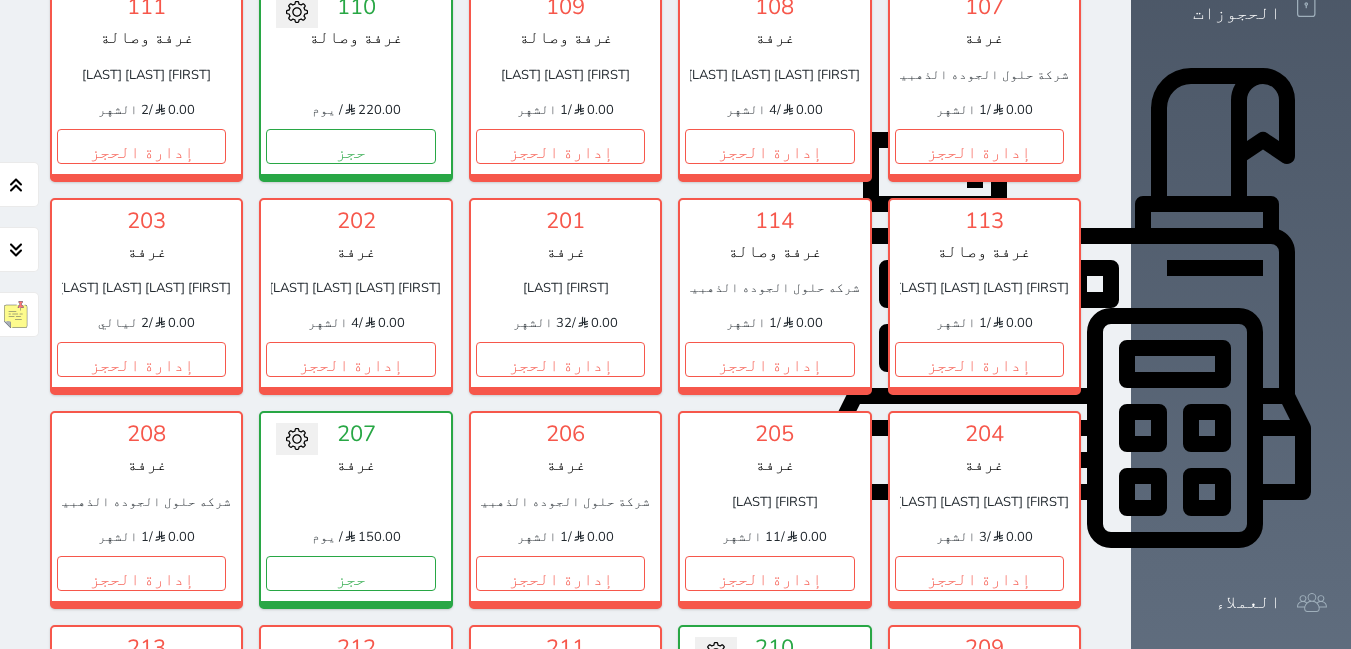 scroll, scrollTop: 610, scrollLeft: 0, axis: vertical 